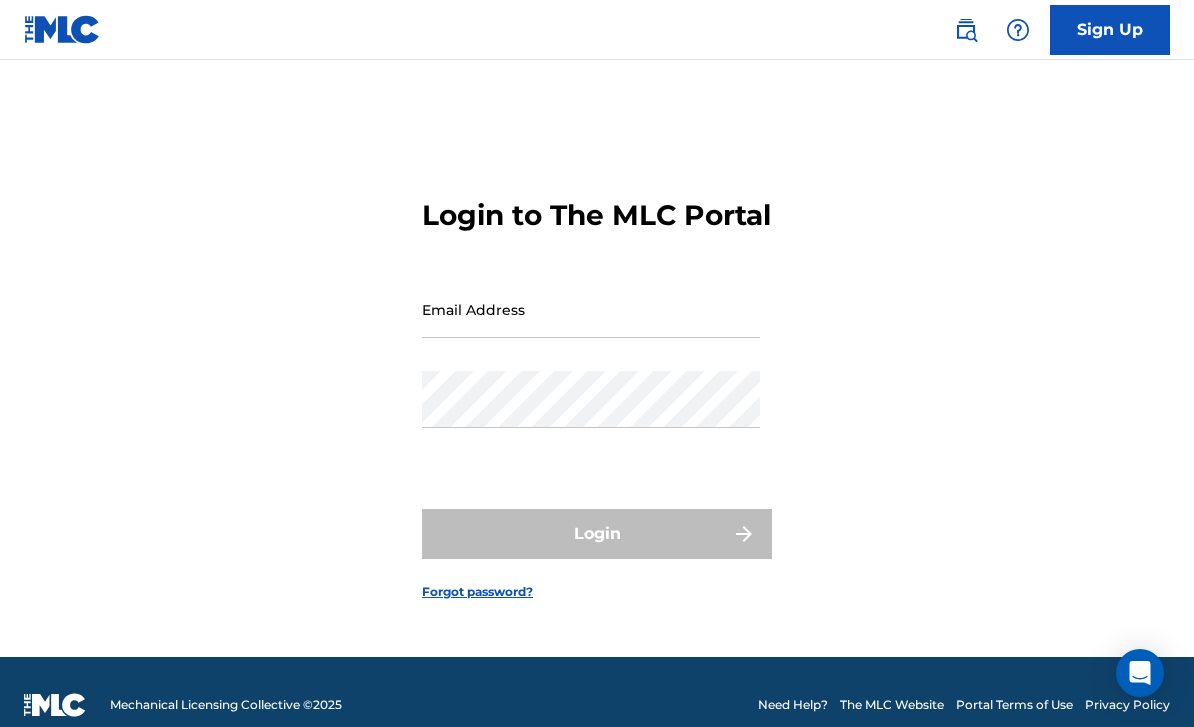 scroll, scrollTop: 0, scrollLeft: 0, axis: both 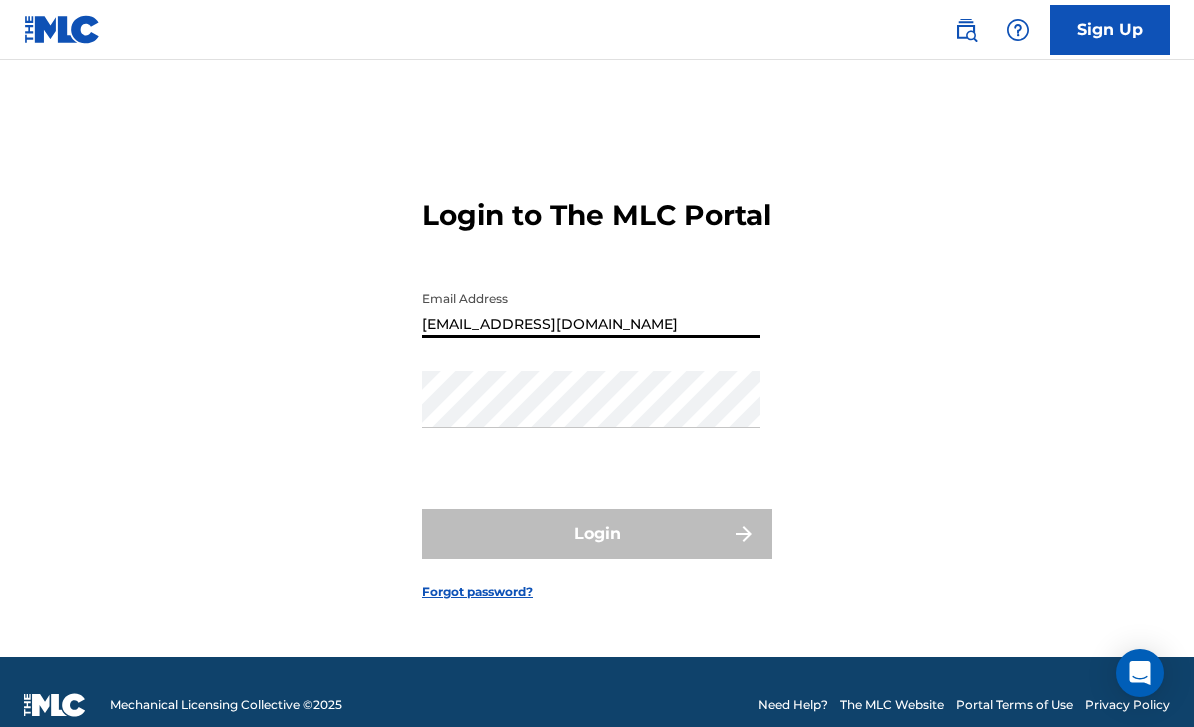 type on "[EMAIL_ADDRESS][DOMAIN_NAME]" 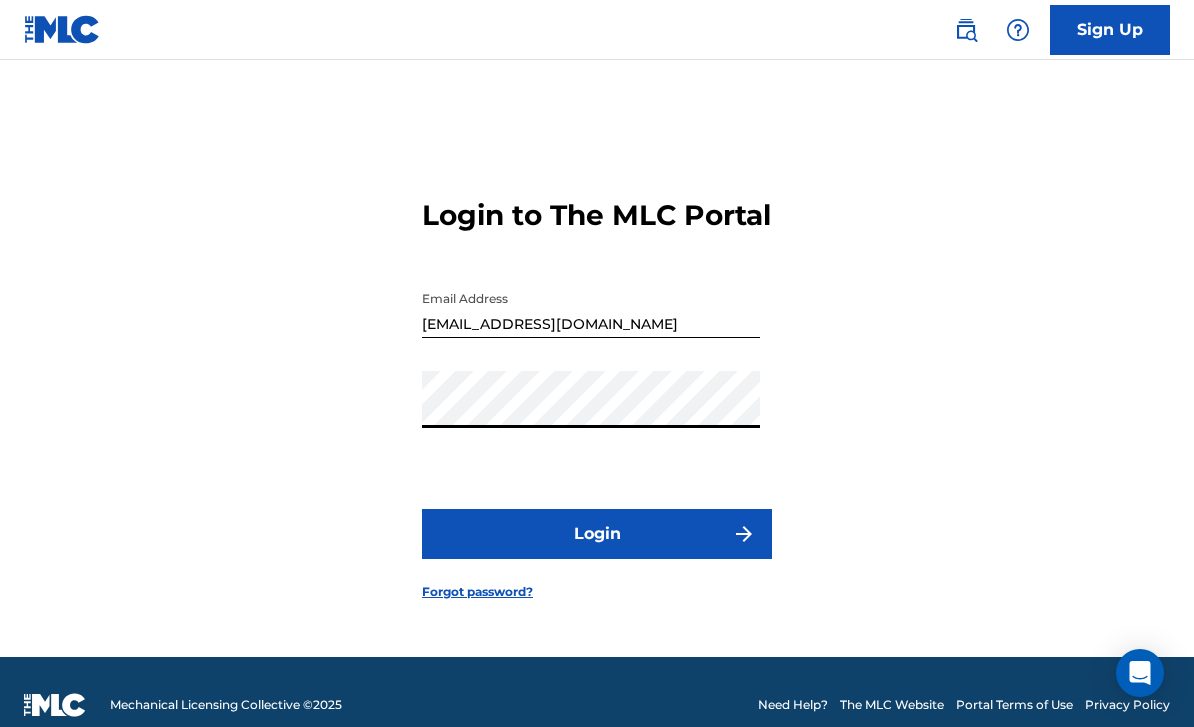click on "Login" at bounding box center [597, 534] 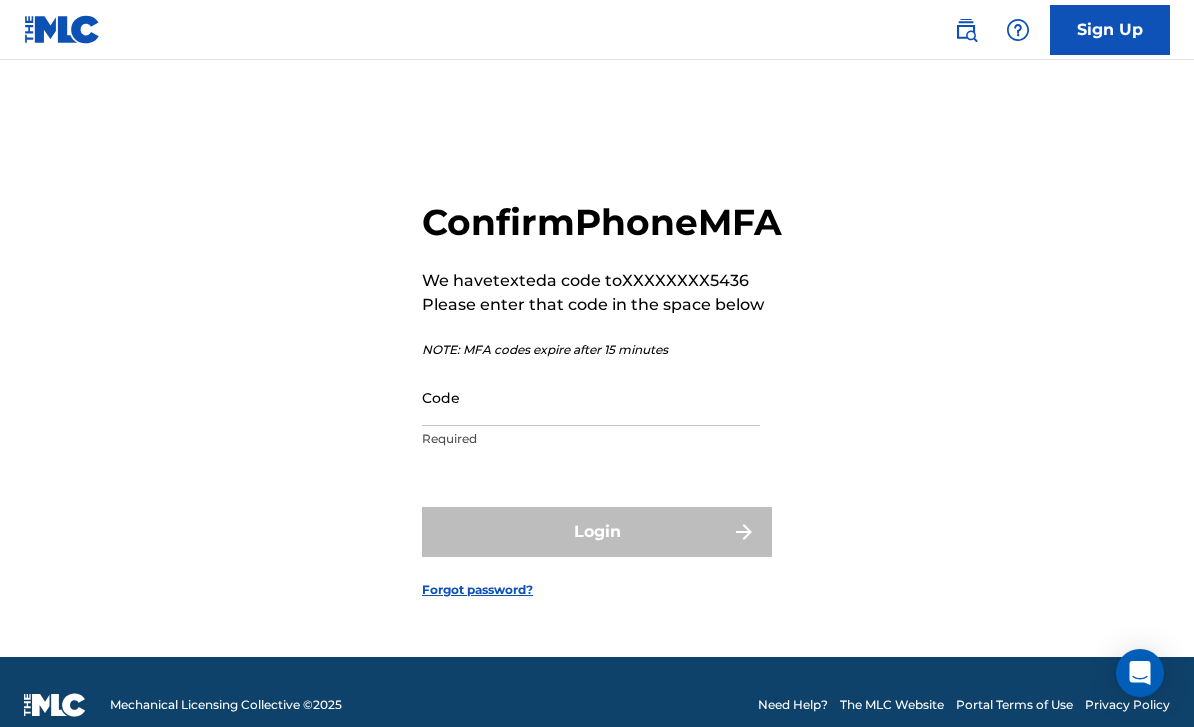 click on "Code" at bounding box center (591, 397) 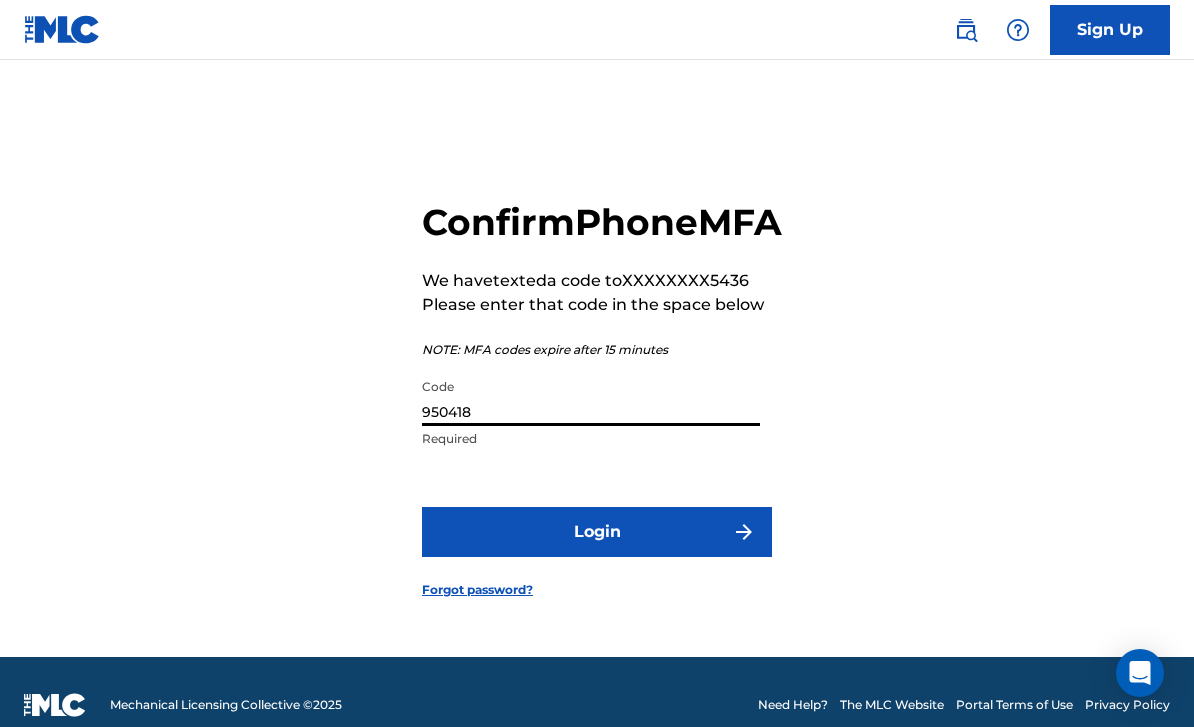 type on "950418" 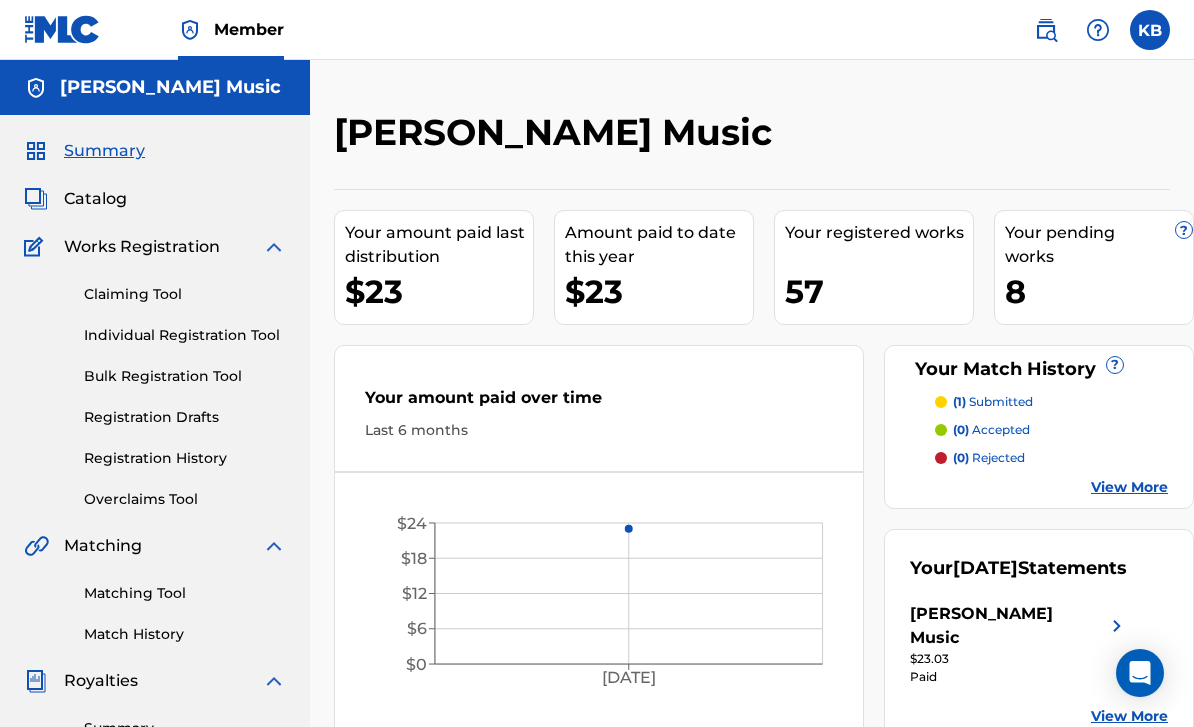 scroll, scrollTop: 0, scrollLeft: 0, axis: both 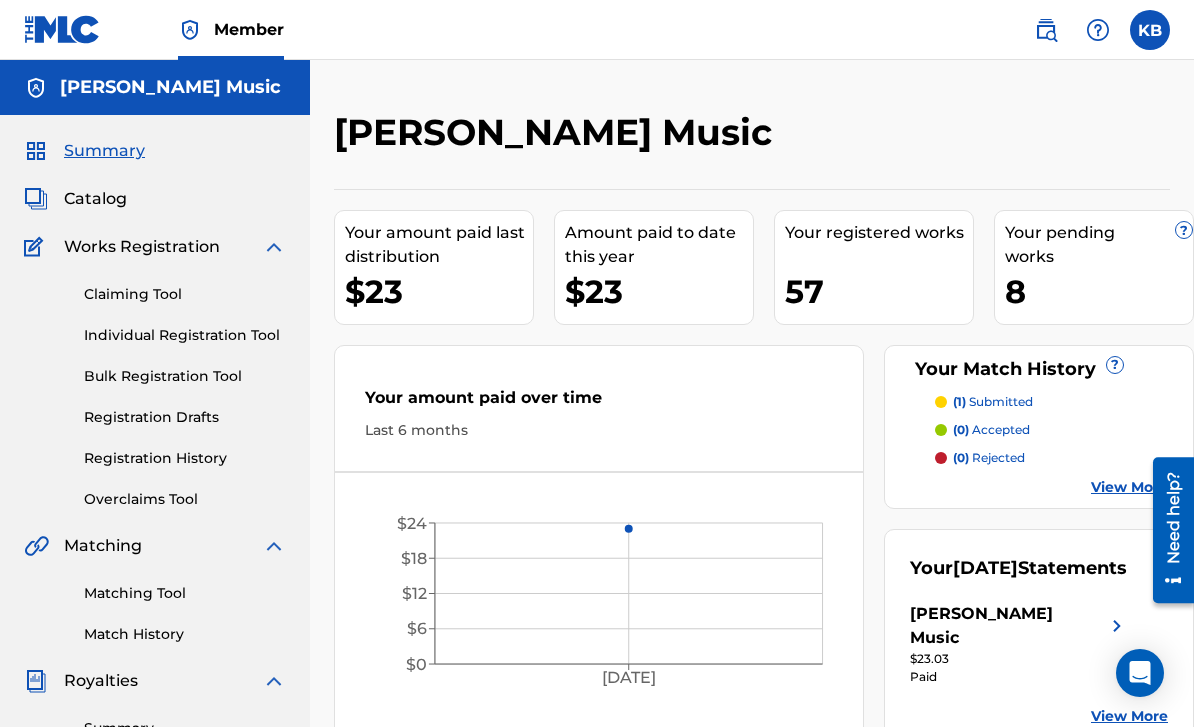 click on "Individual Registration Tool" at bounding box center (185, 335) 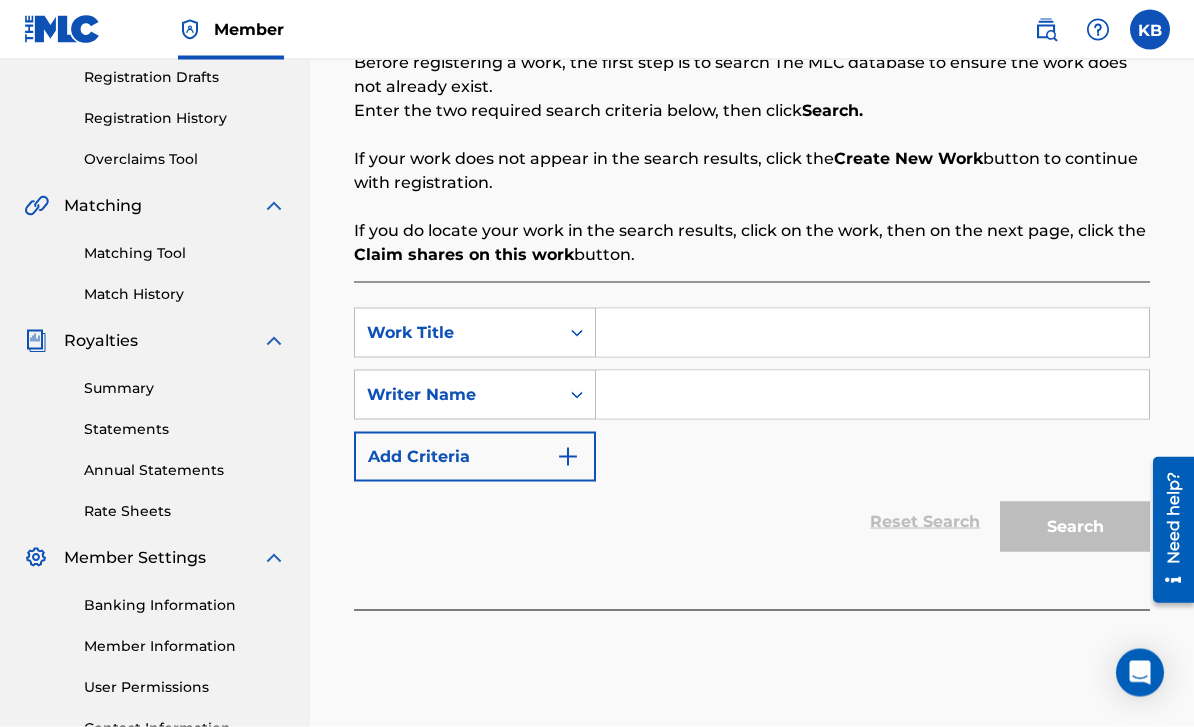 scroll, scrollTop: 341, scrollLeft: 0, axis: vertical 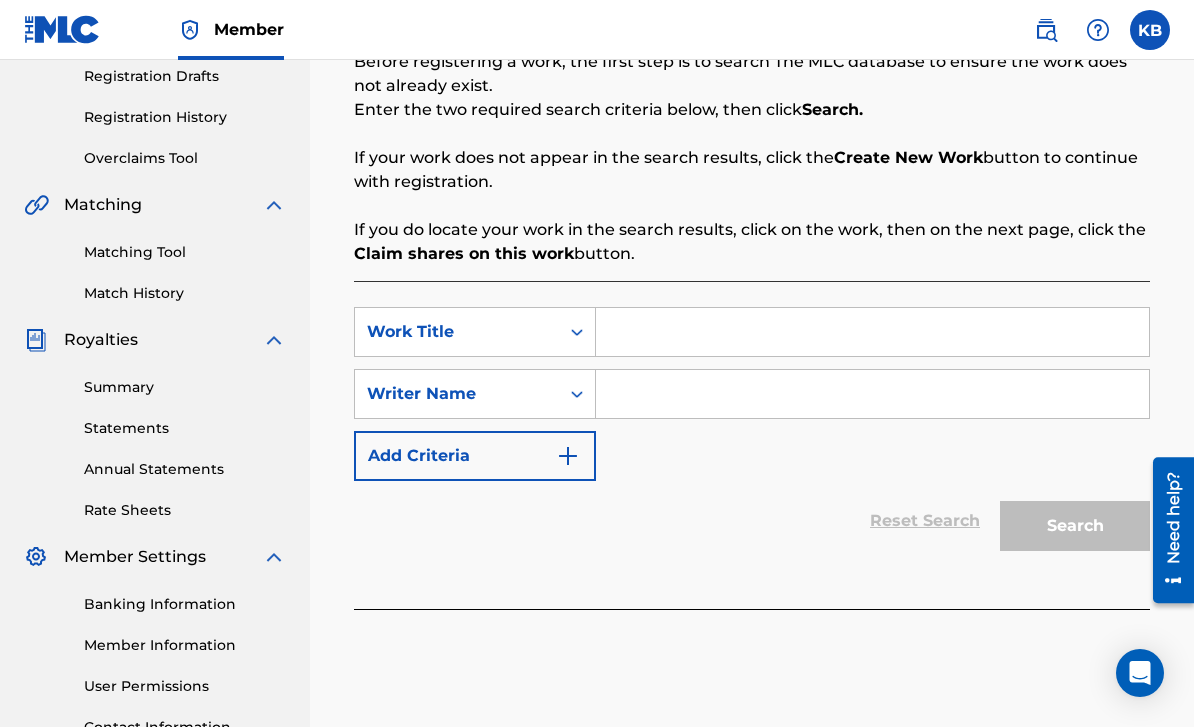 click at bounding box center [872, 332] 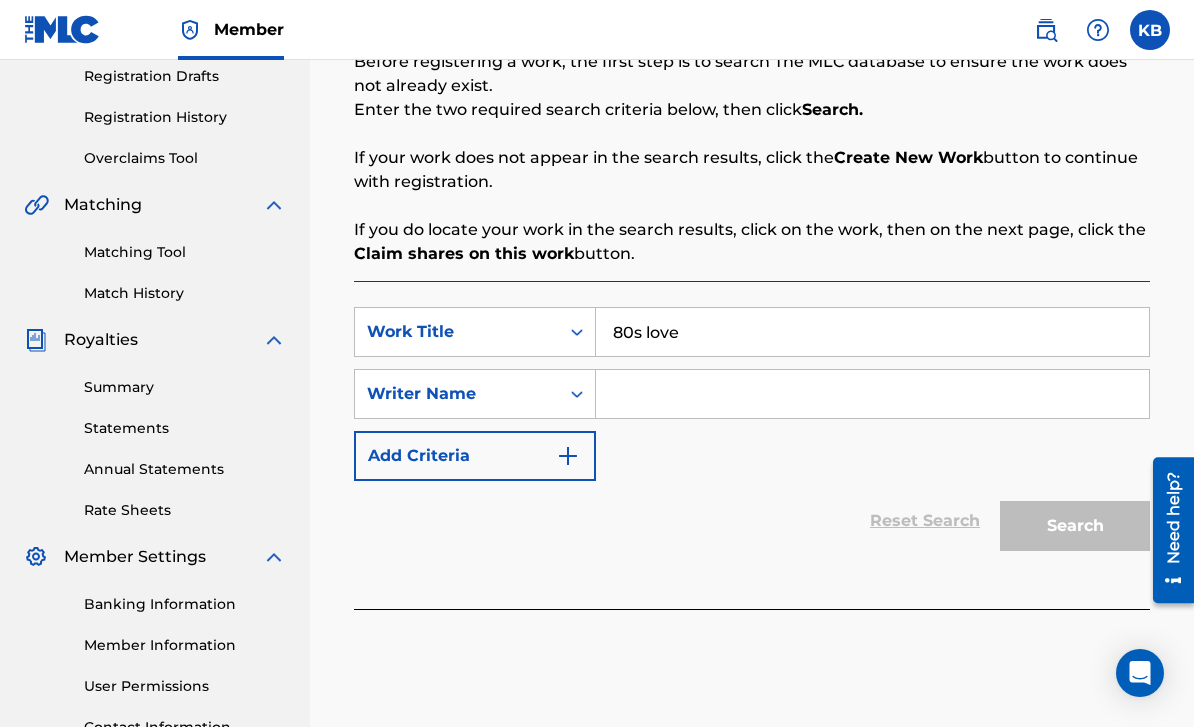 type on "80s love" 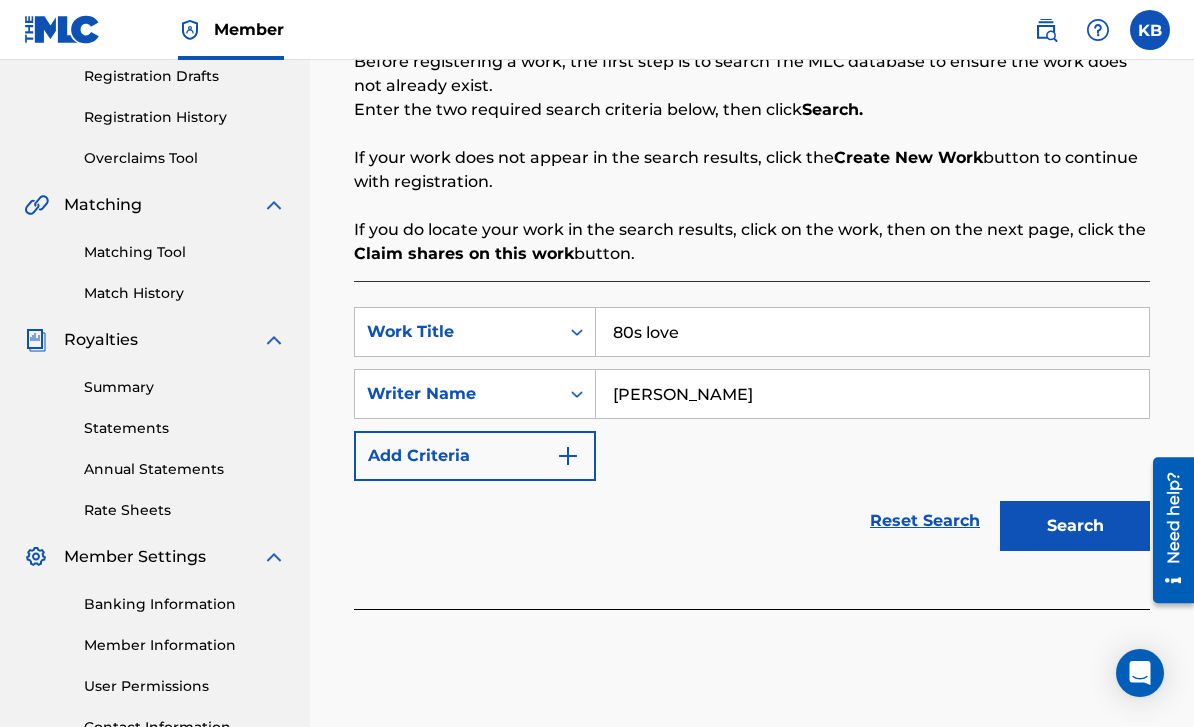 click on "Search" at bounding box center [1075, 526] 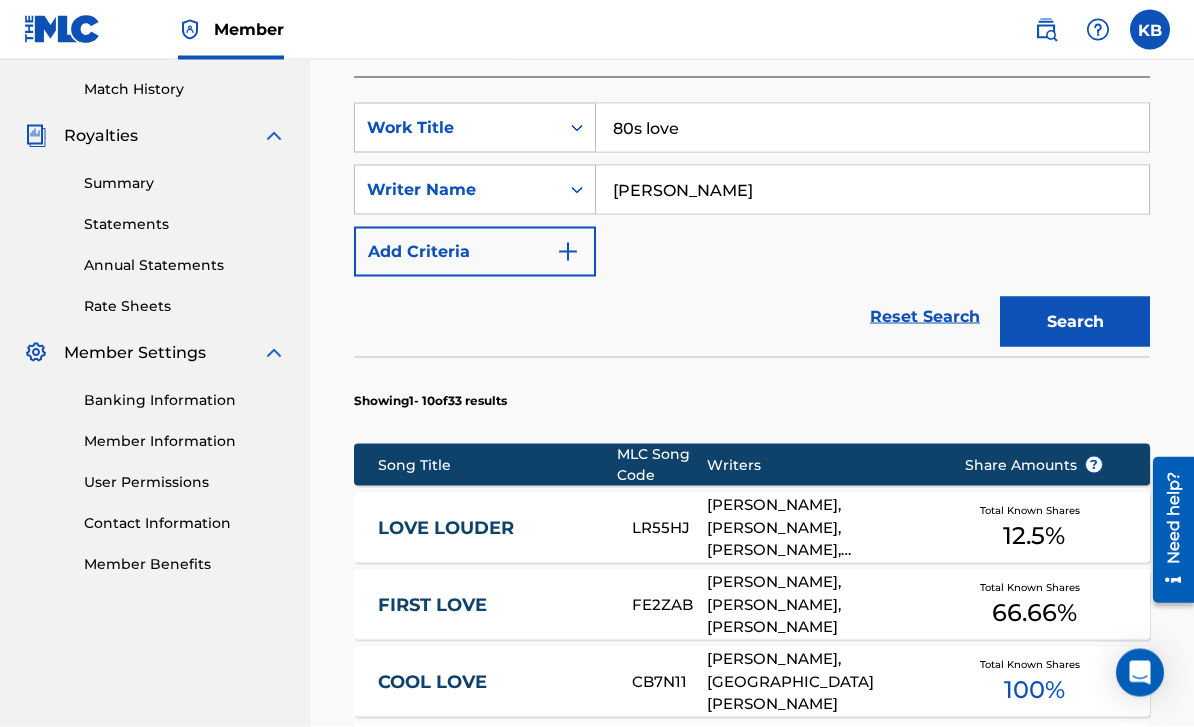 scroll, scrollTop: 408, scrollLeft: 0, axis: vertical 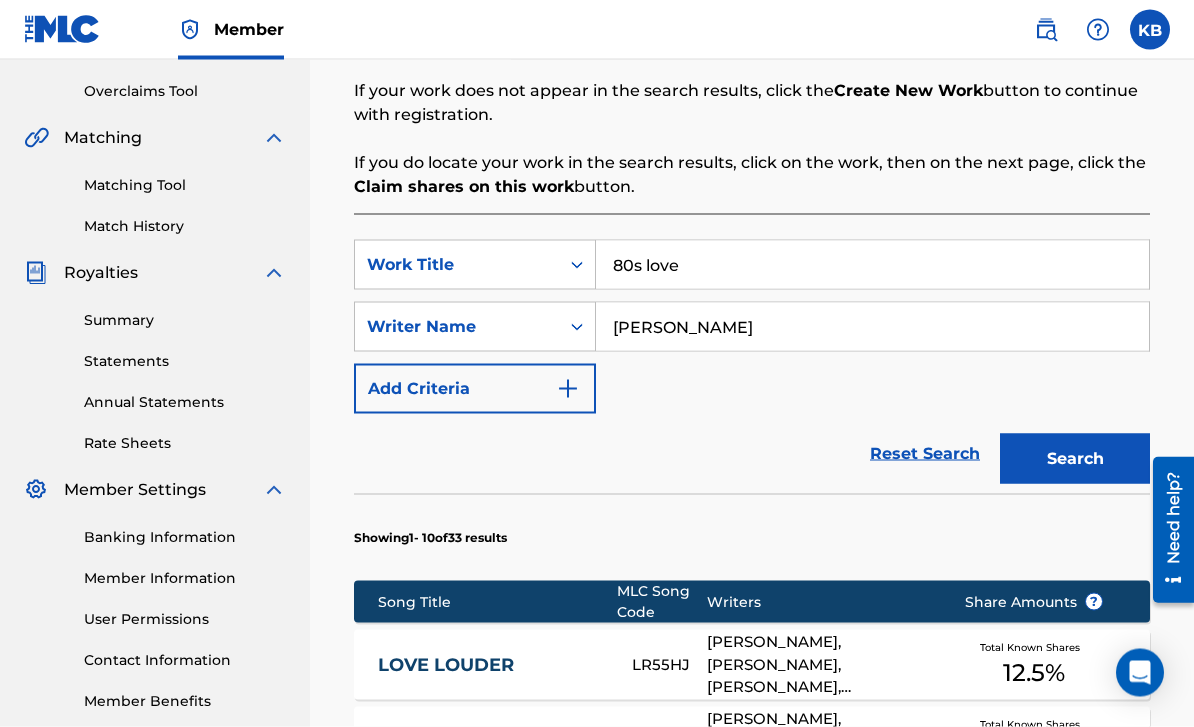 click on "[PERSON_NAME]" at bounding box center [872, 327] 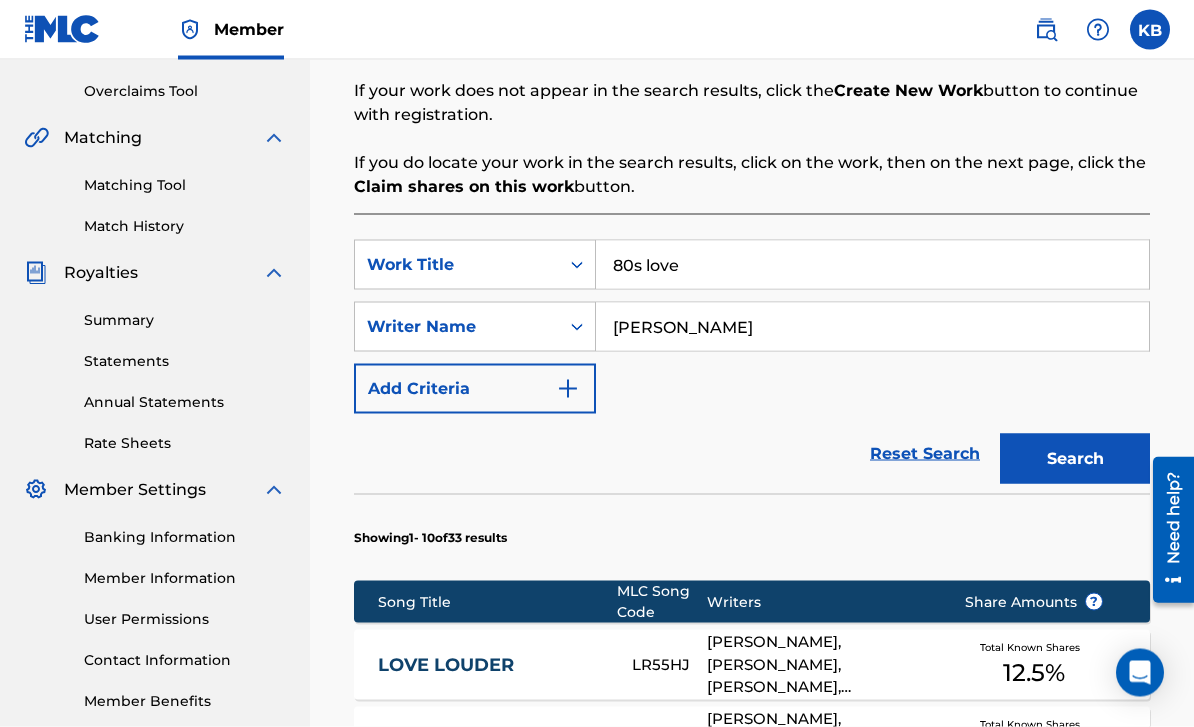 scroll, scrollTop: 409, scrollLeft: 0, axis: vertical 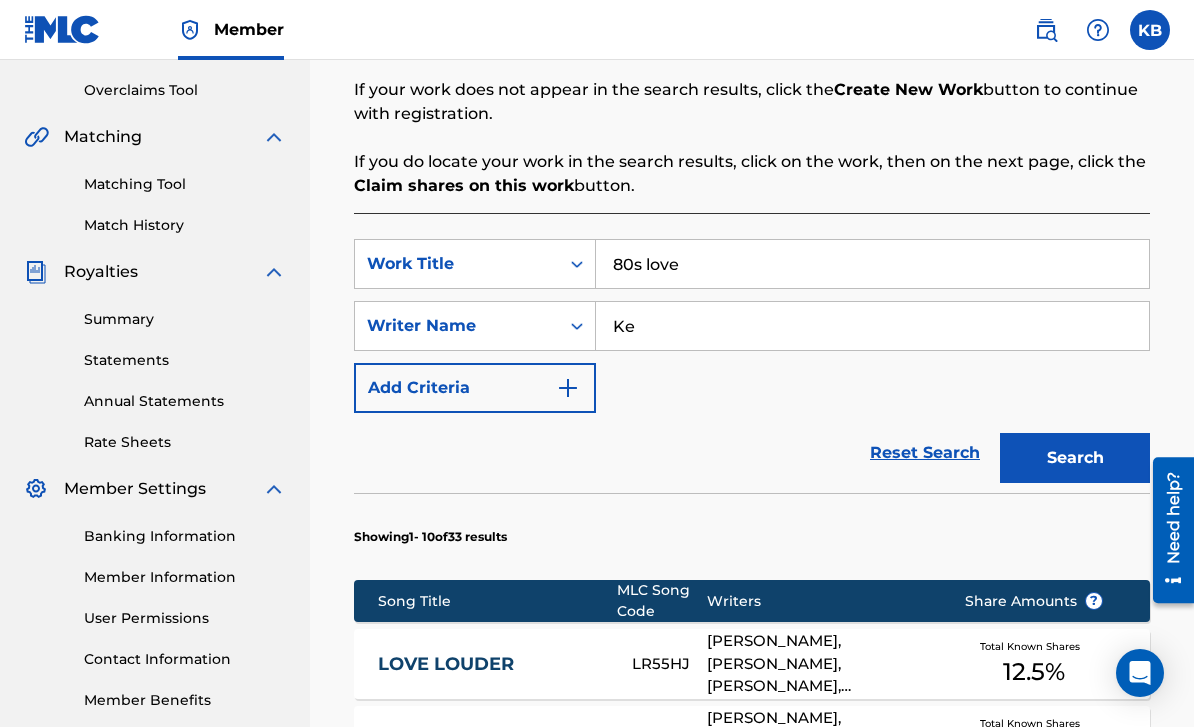 type on "K" 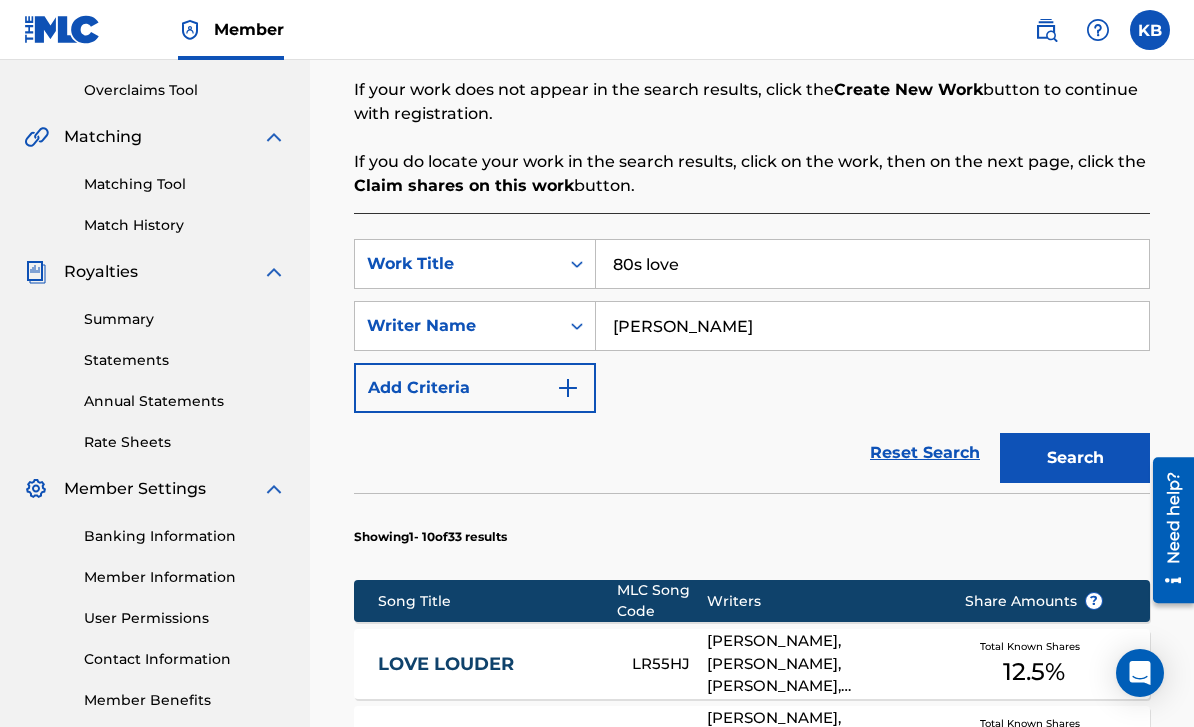 type on "[PERSON_NAME]" 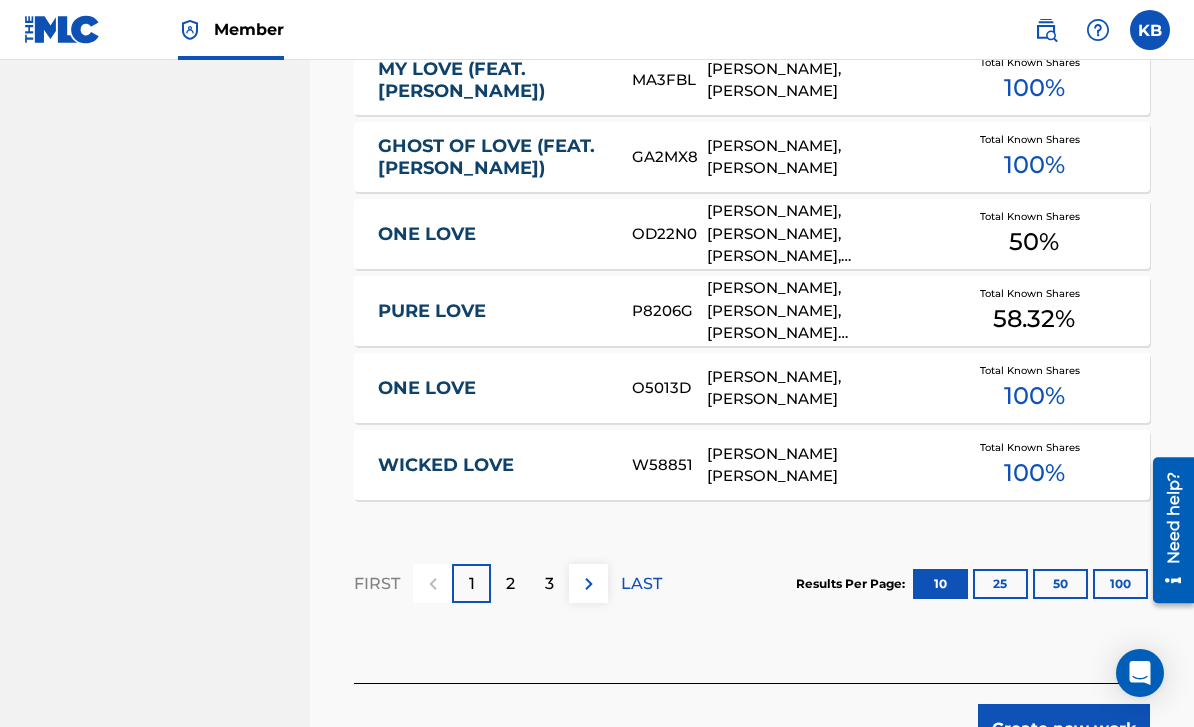 scroll, scrollTop: 1380, scrollLeft: 0, axis: vertical 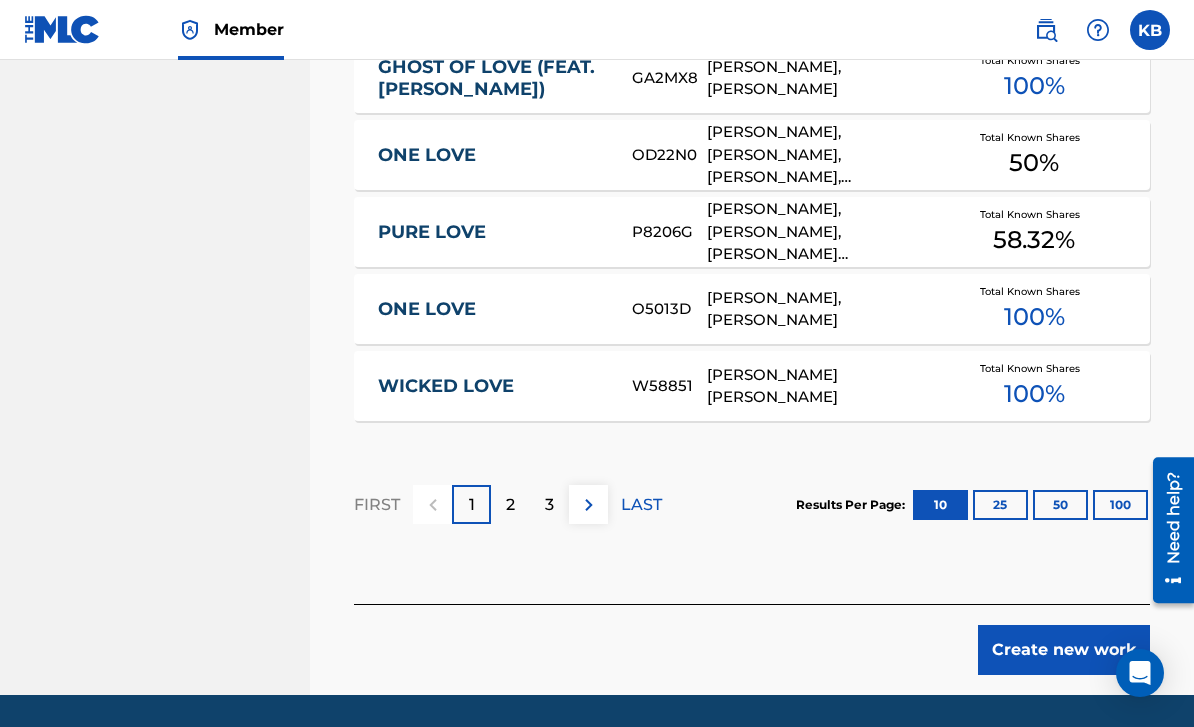 click on "Create new work" at bounding box center [1064, 650] 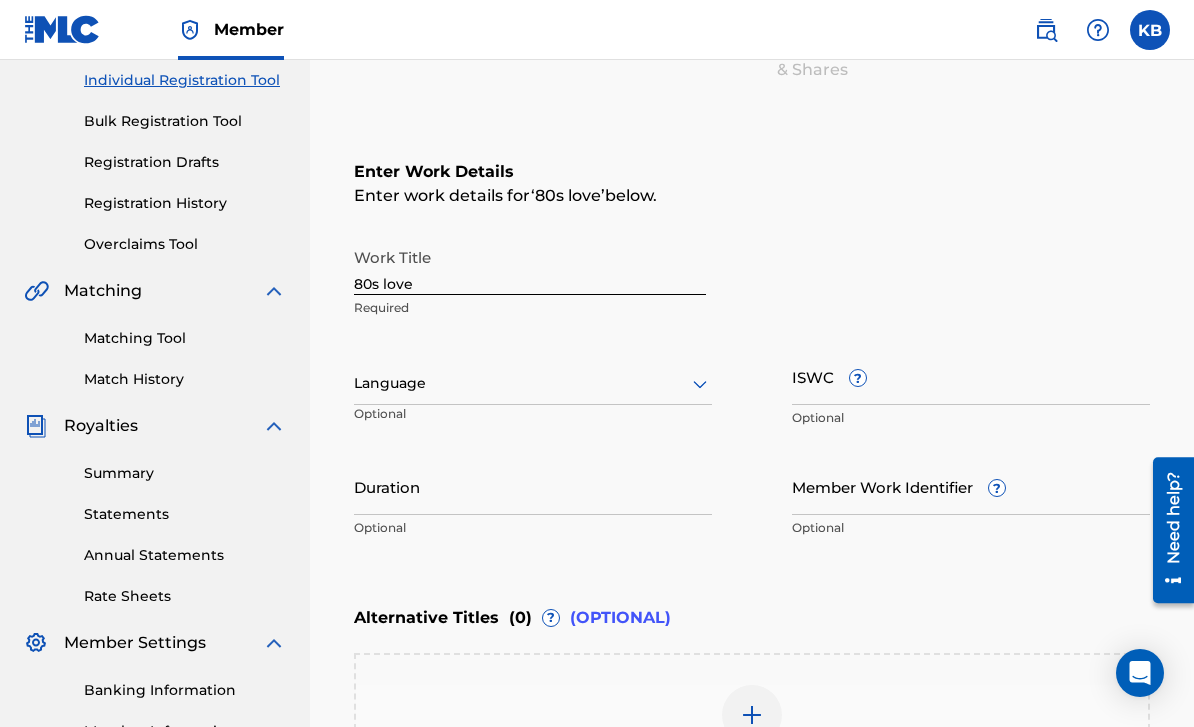 scroll, scrollTop: 253, scrollLeft: 0, axis: vertical 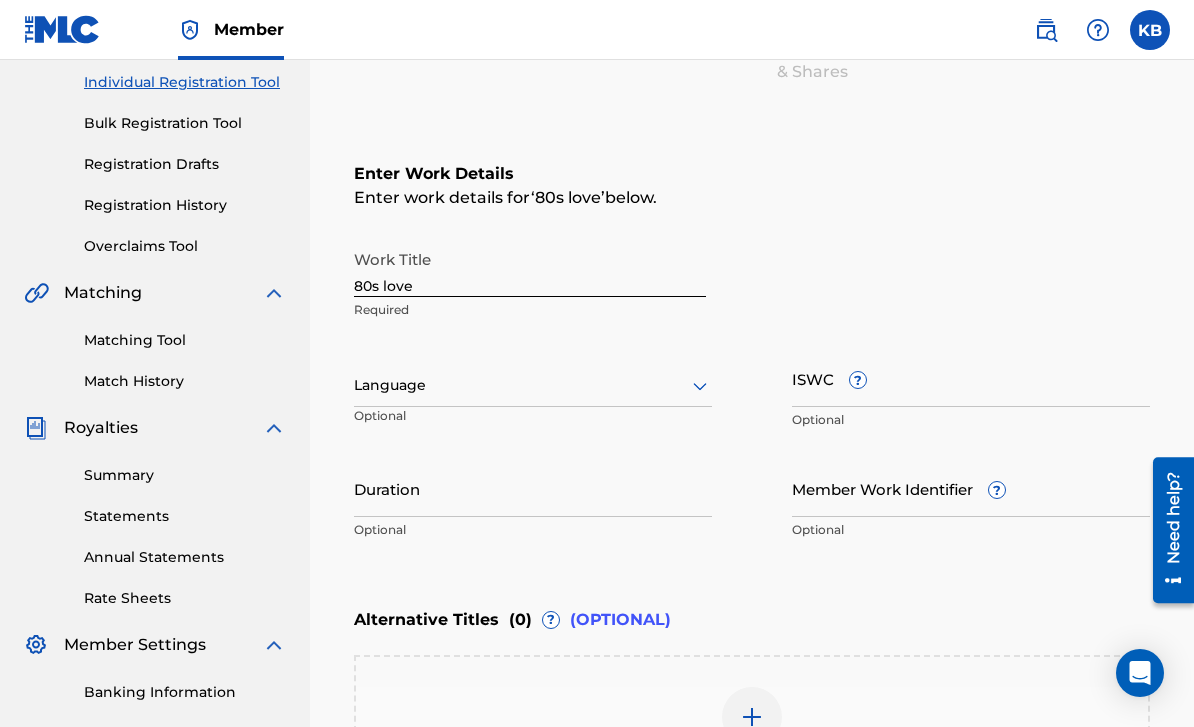 click on "80s love" at bounding box center [530, 268] 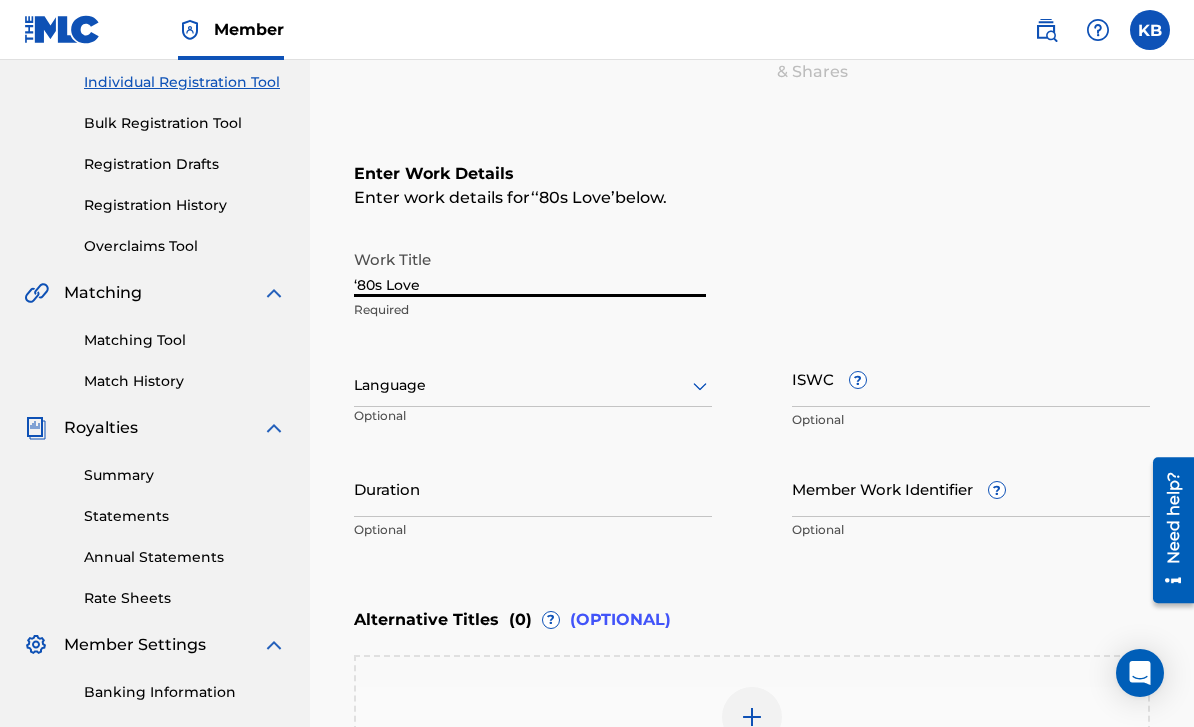 type on "‘80s Love" 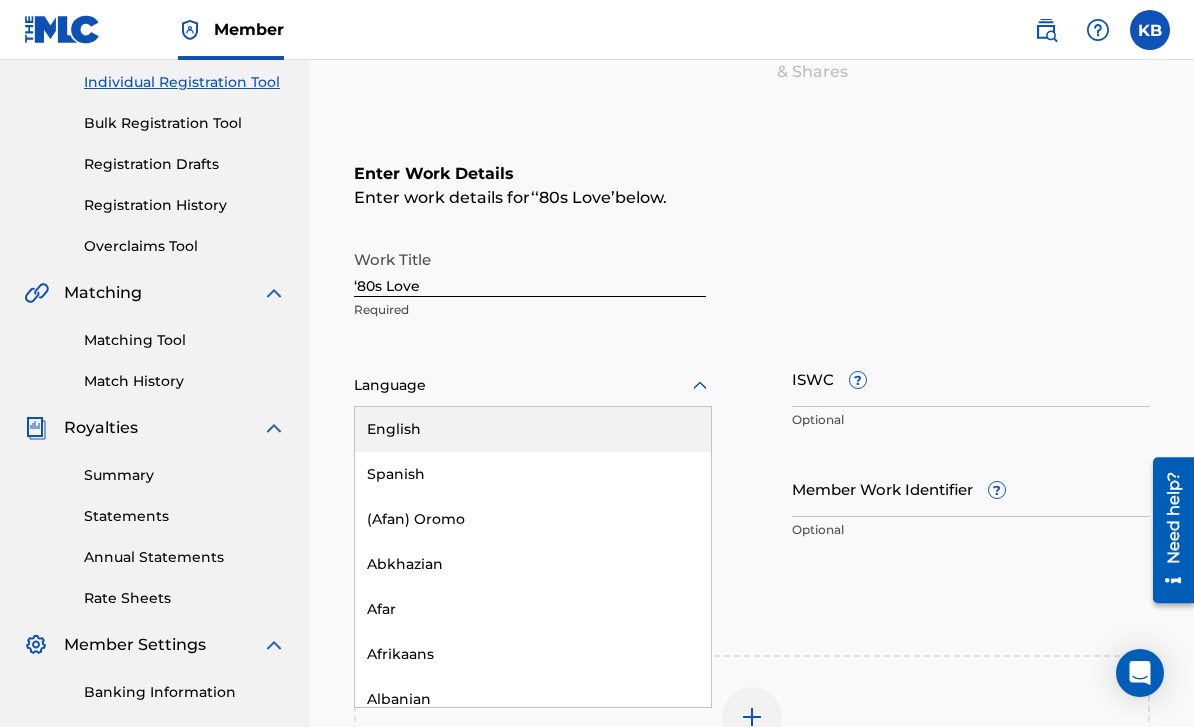 click on "English" at bounding box center (533, 429) 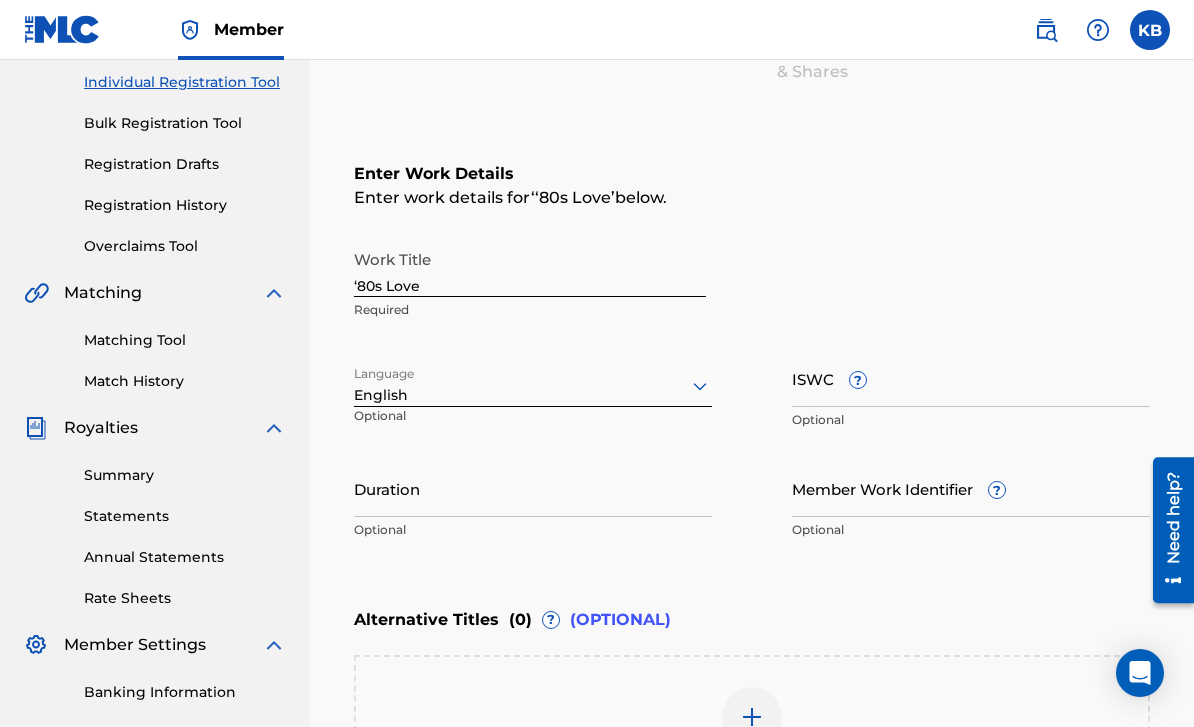 click on "Duration" at bounding box center [533, 488] 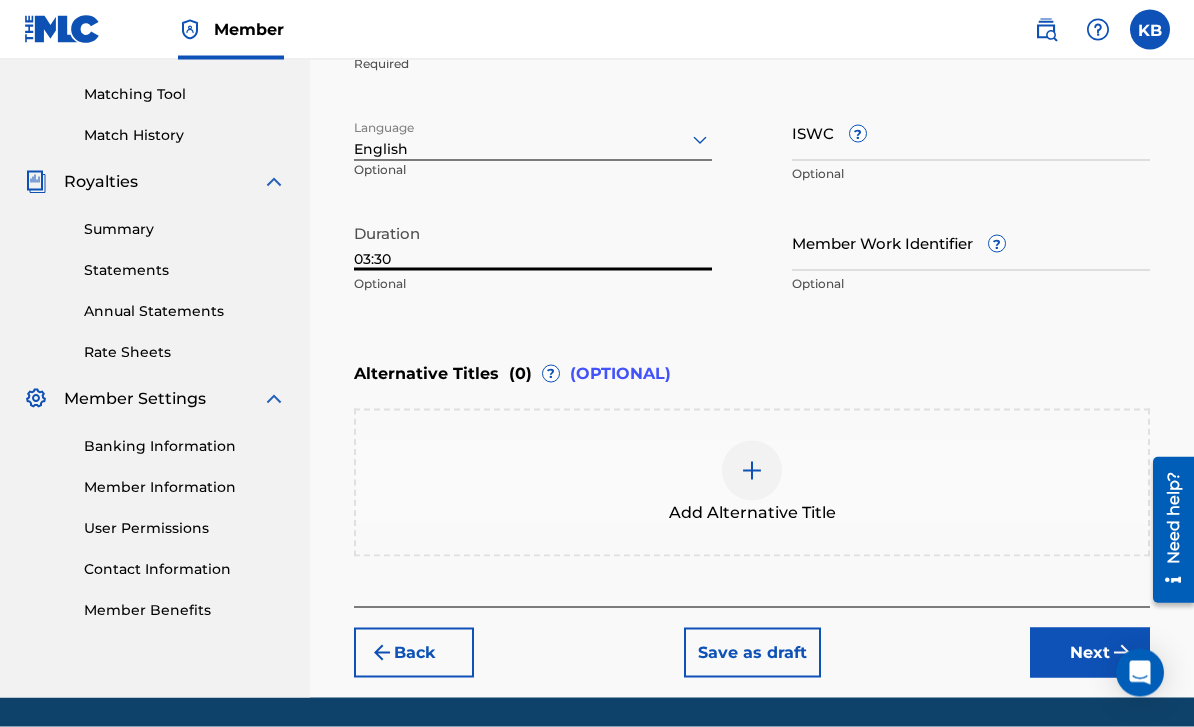 scroll, scrollTop: 502, scrollLeft: 0, axis: vertical 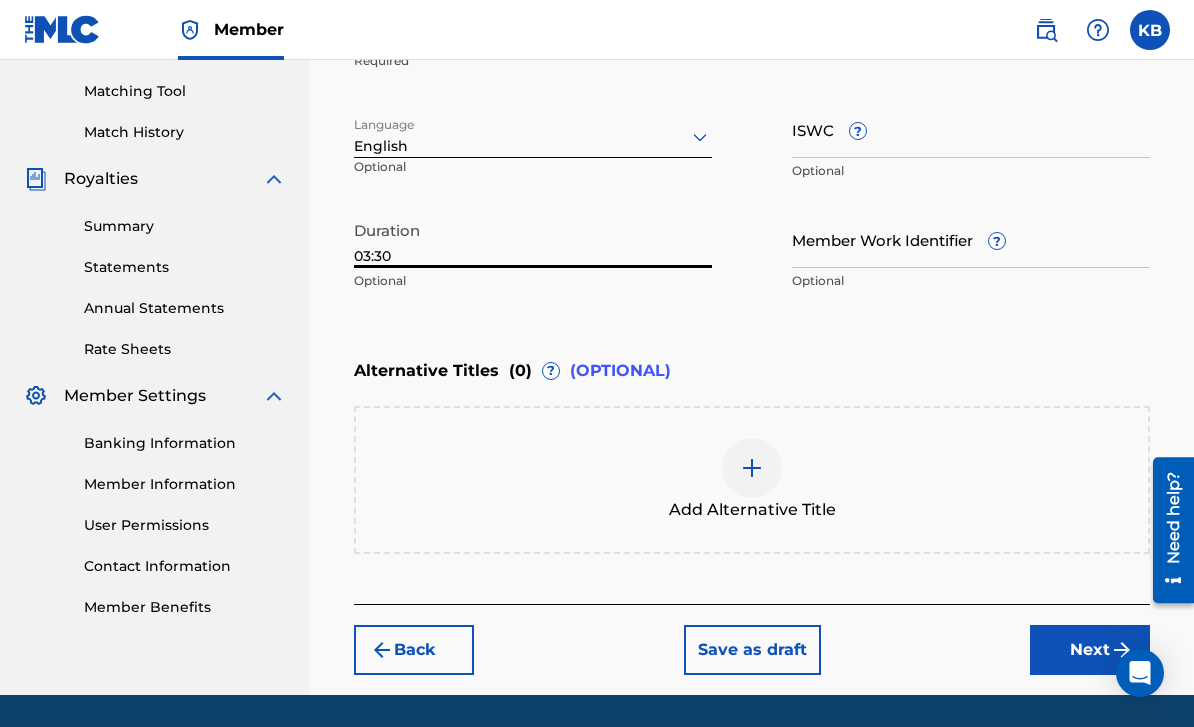 type on "03:30" 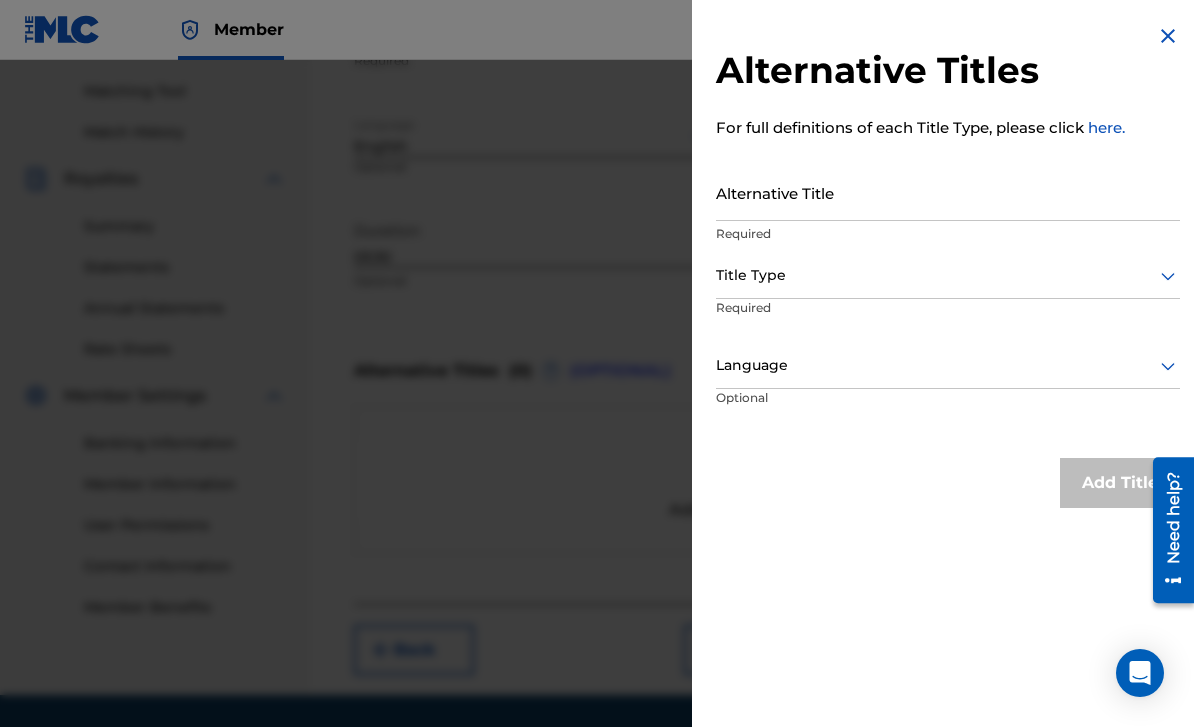 click on "Alternative Title" at bounding box center (948, 192) 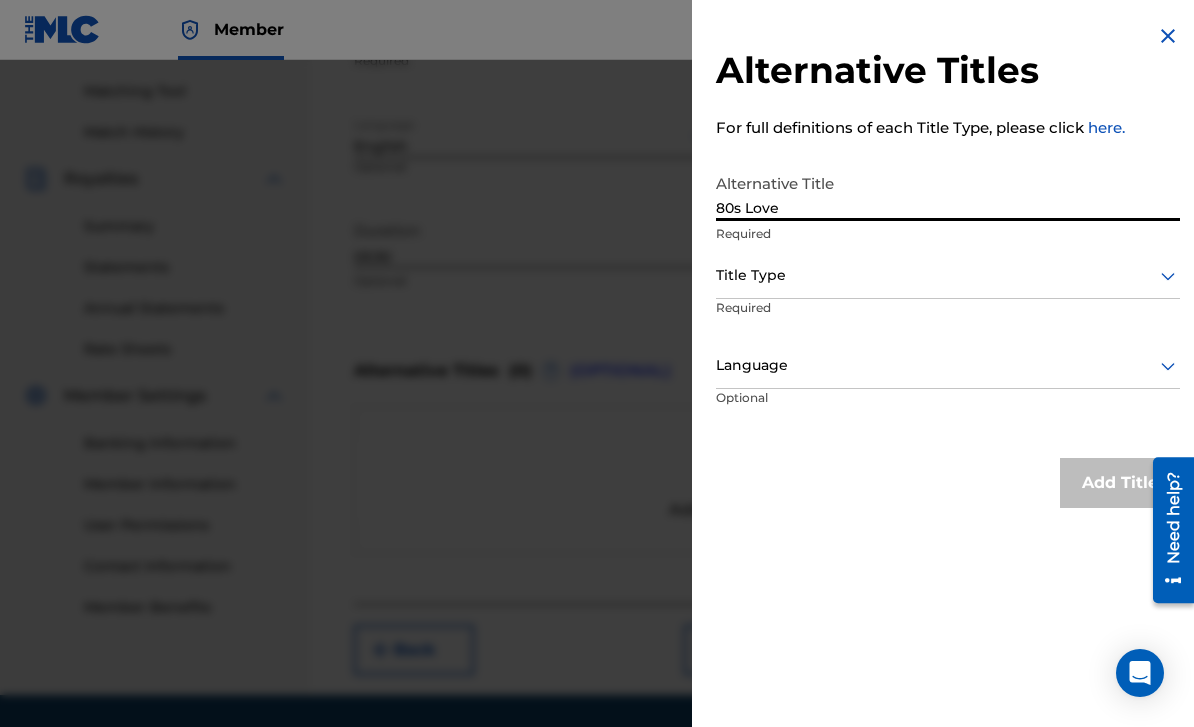 type on "80s Love" 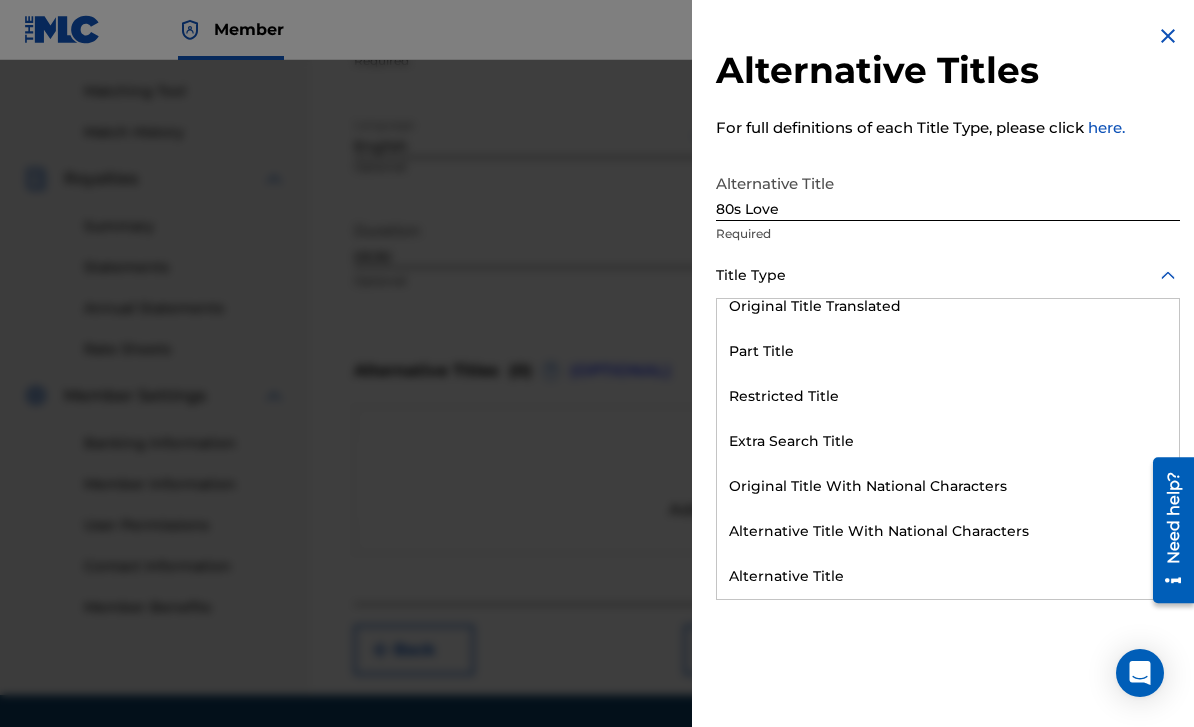 scroll, scrollTop: 195, scrollLeft: 0, axis: vertical 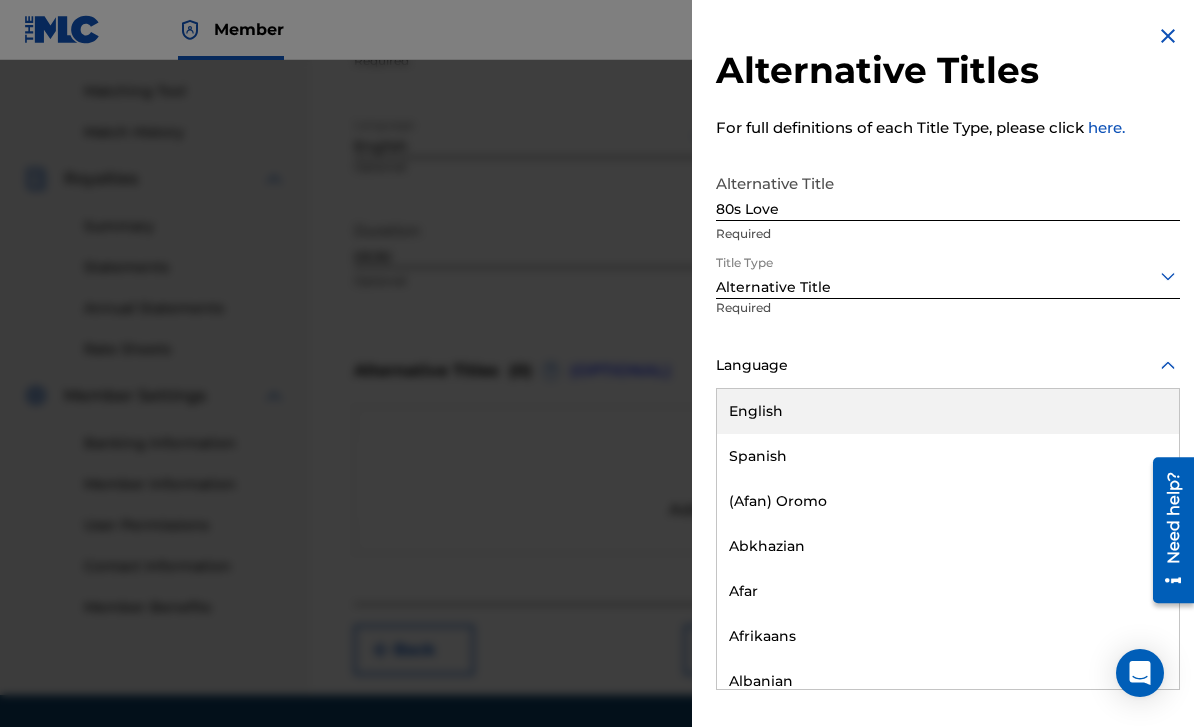 click on "English" at bounding box center (948, 411) 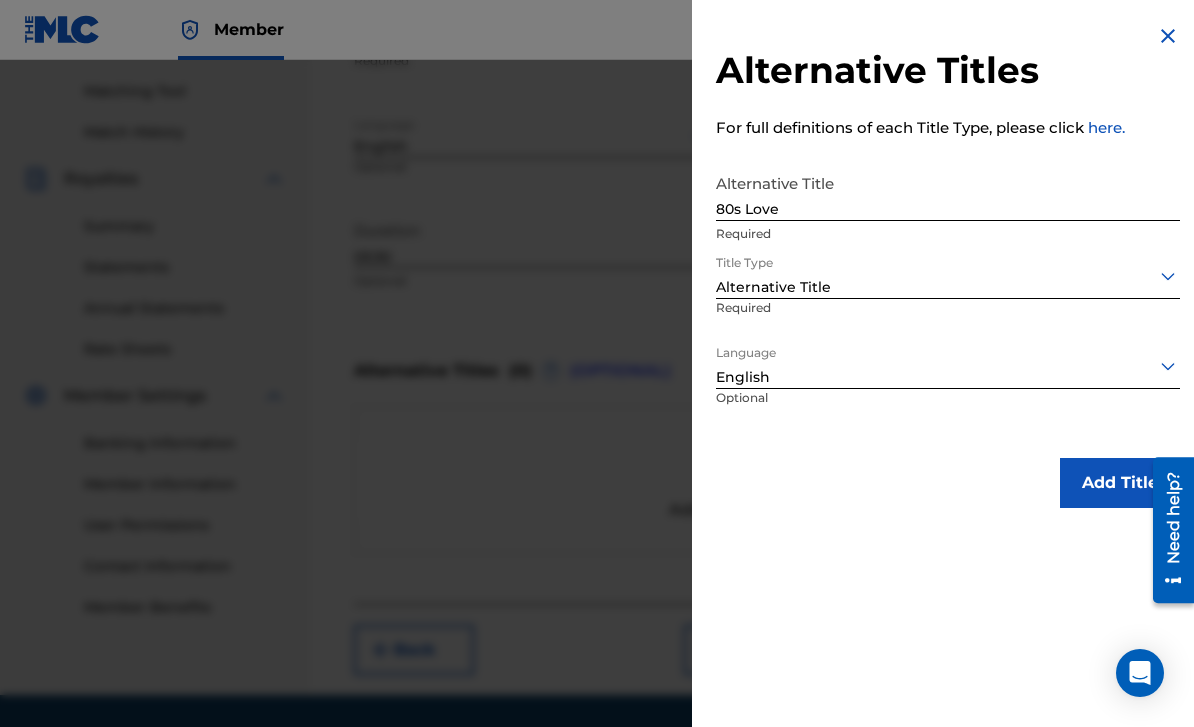 click on "Add Title" at bounding box center [1120, 483] 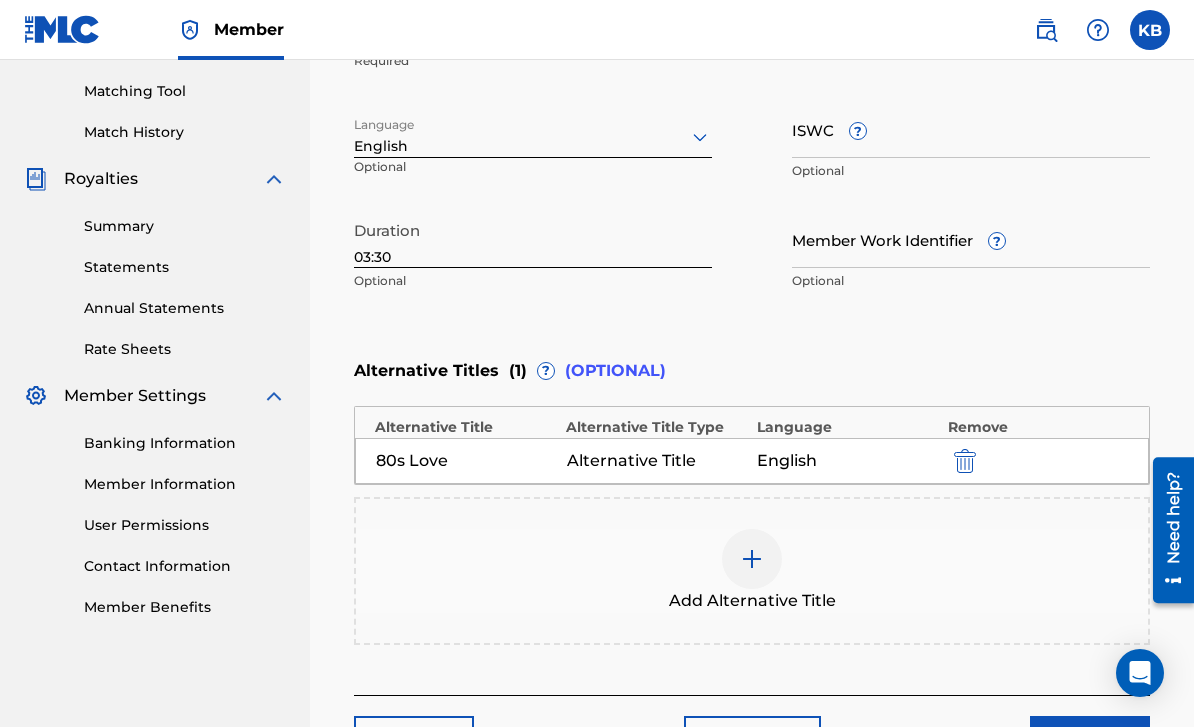 click on "Next" at bounding box center (1090, 741) 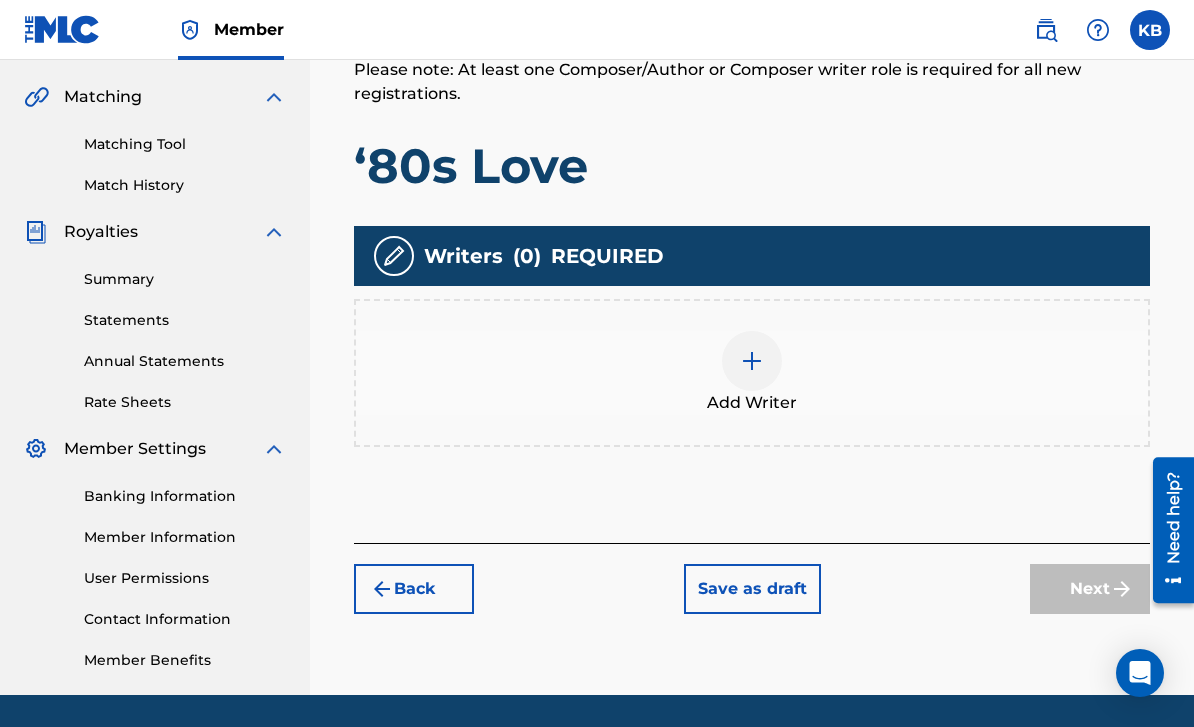 click at bounding box center [752, 361] 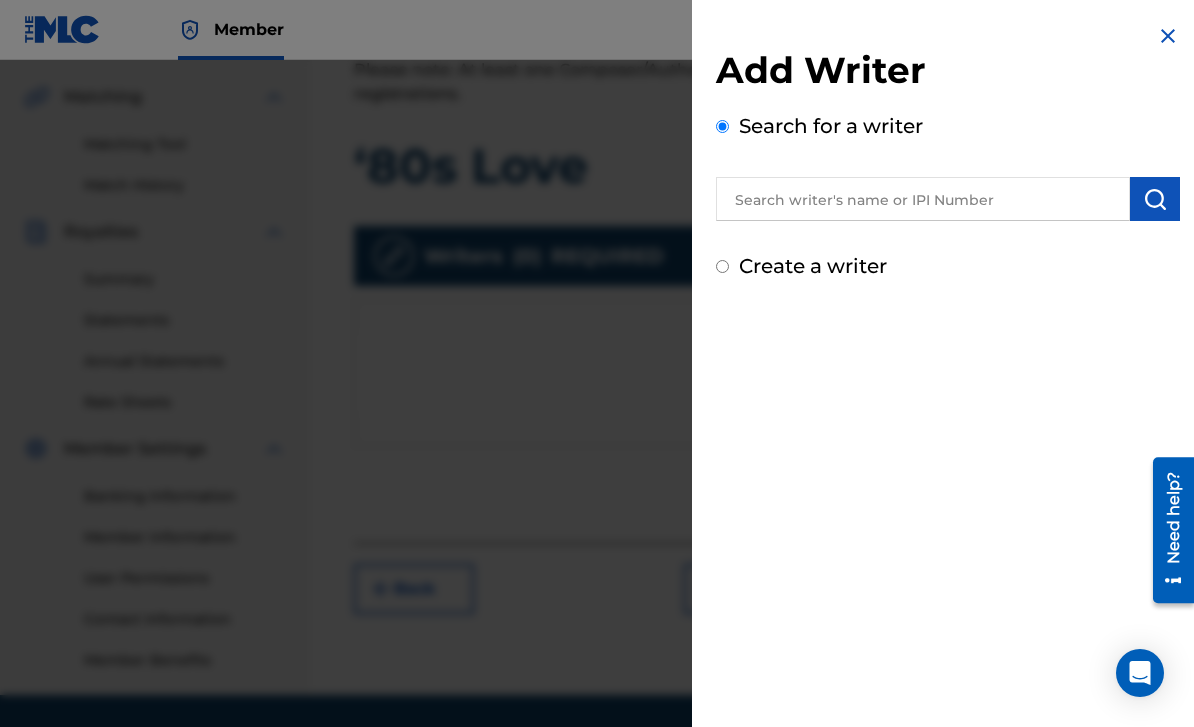 click at bounding box center [923, 199] 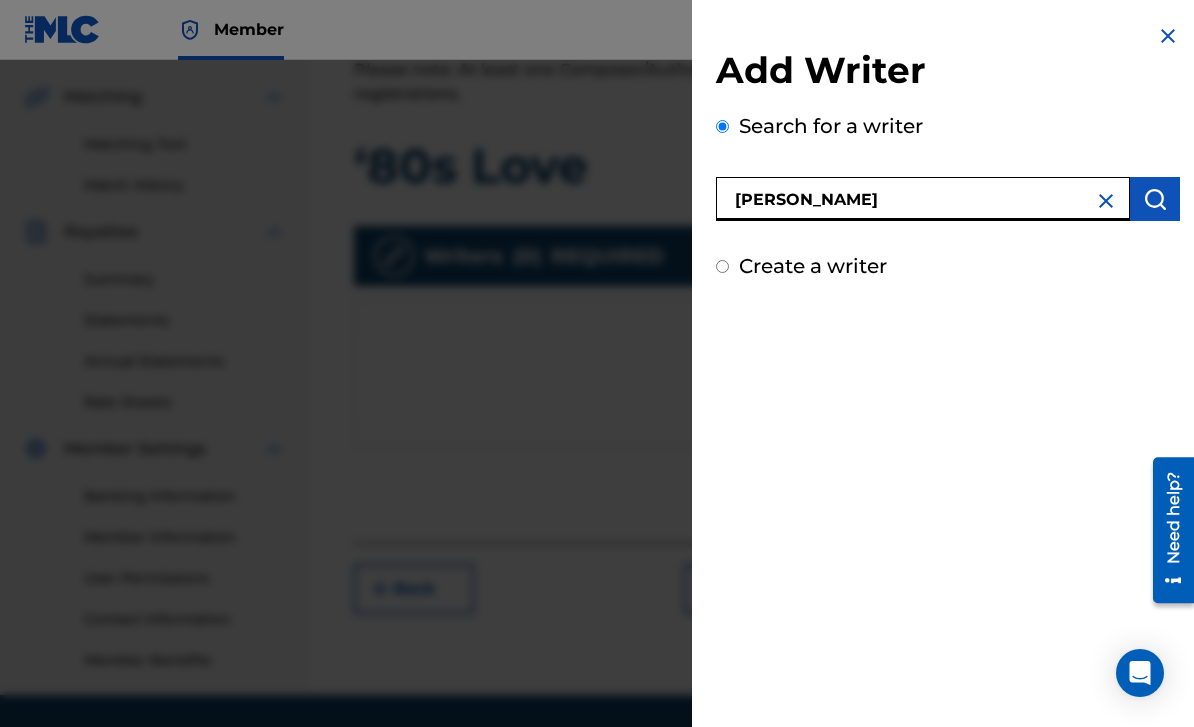type on "[PERSON_NAME]" 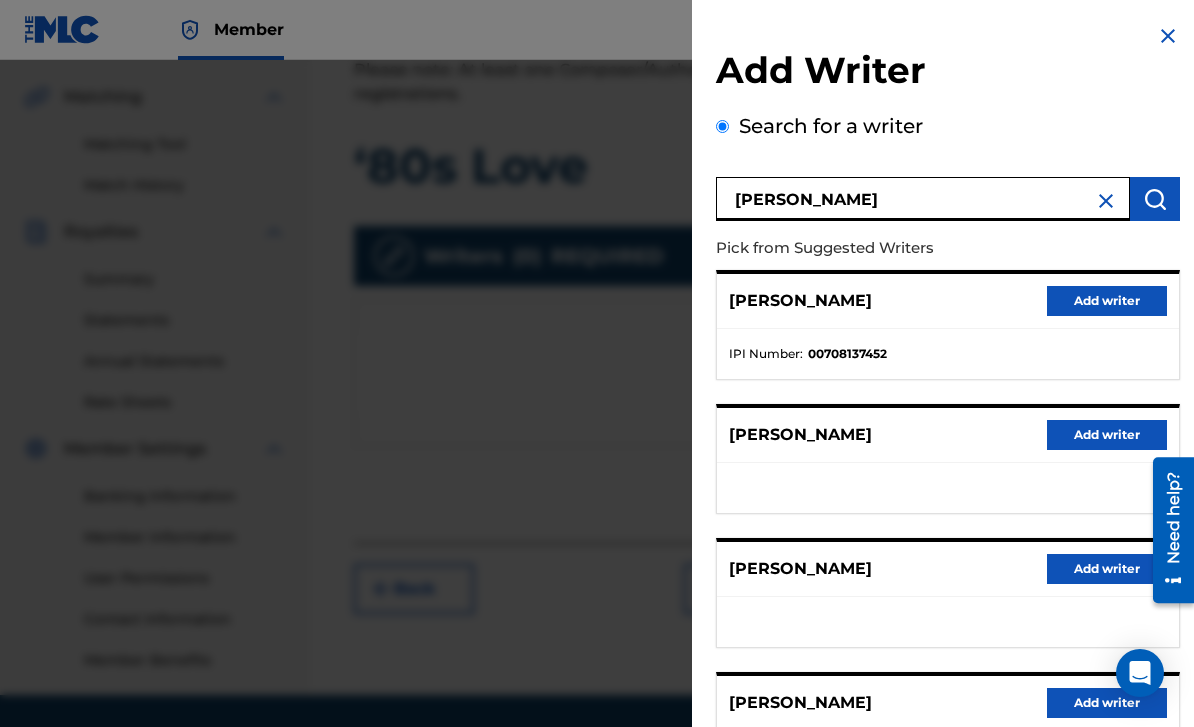 click on "Add writer" at bounding box center [1107, 301] 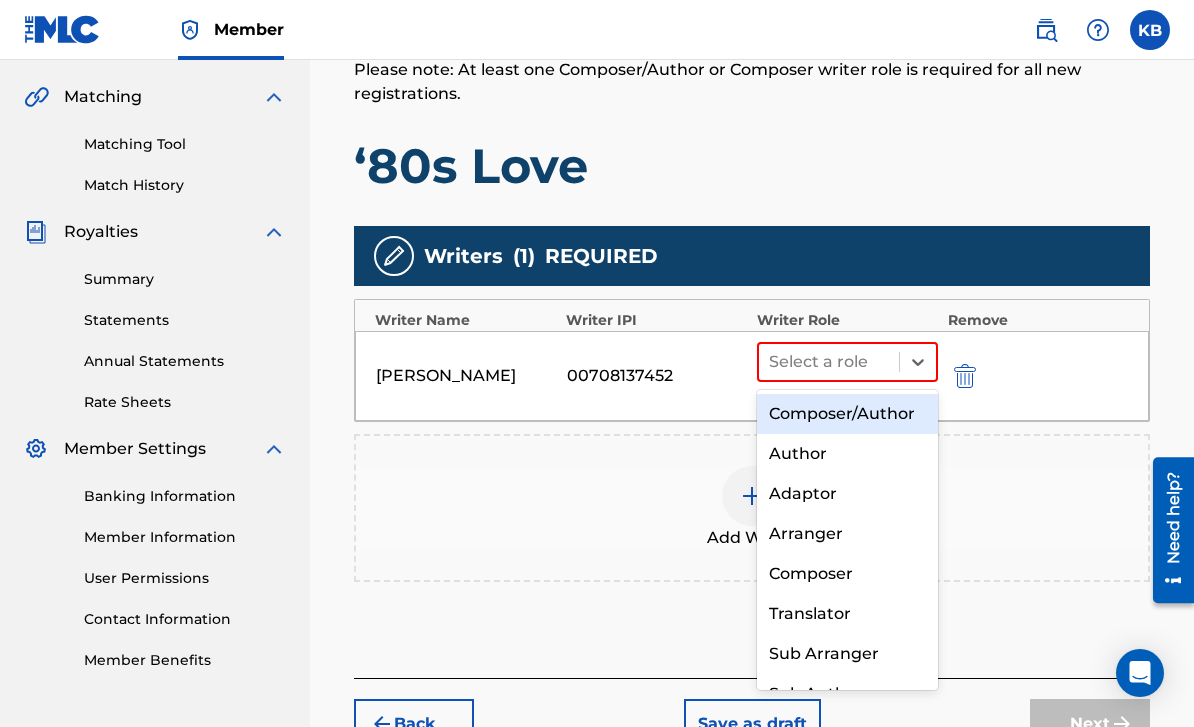 click on "Composer/Author" at bounding box center (847, 414) 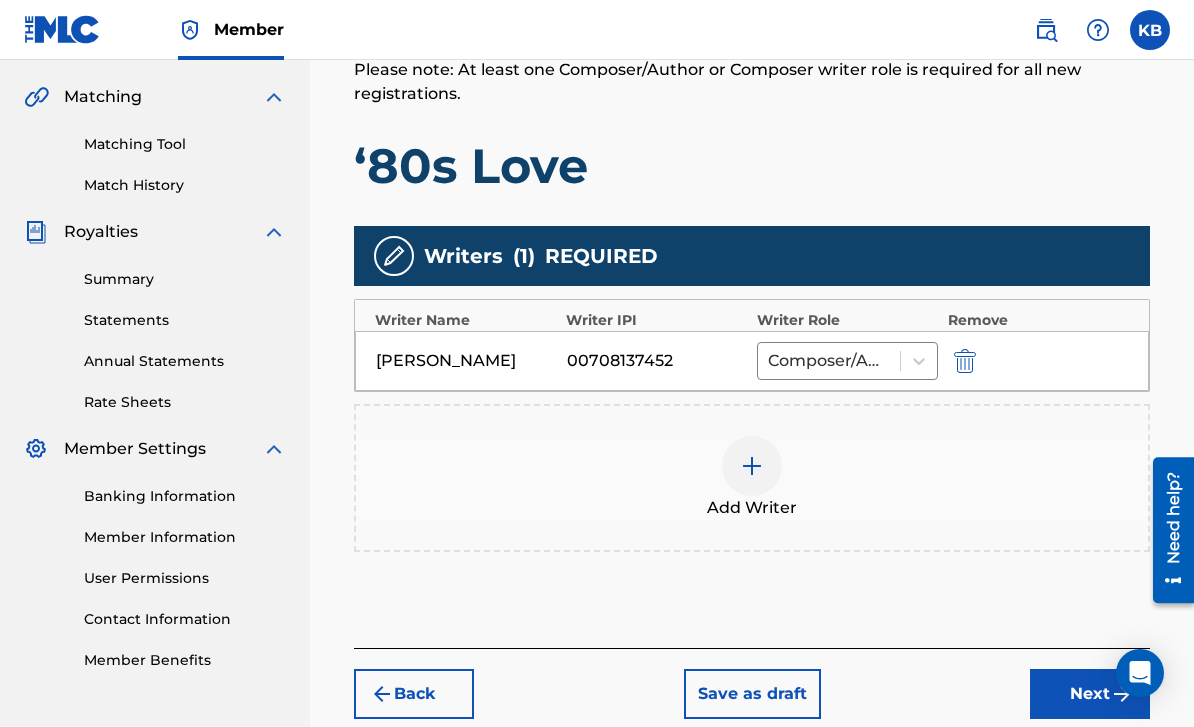 click on "Add Writer" at bounding box center (752, 508) 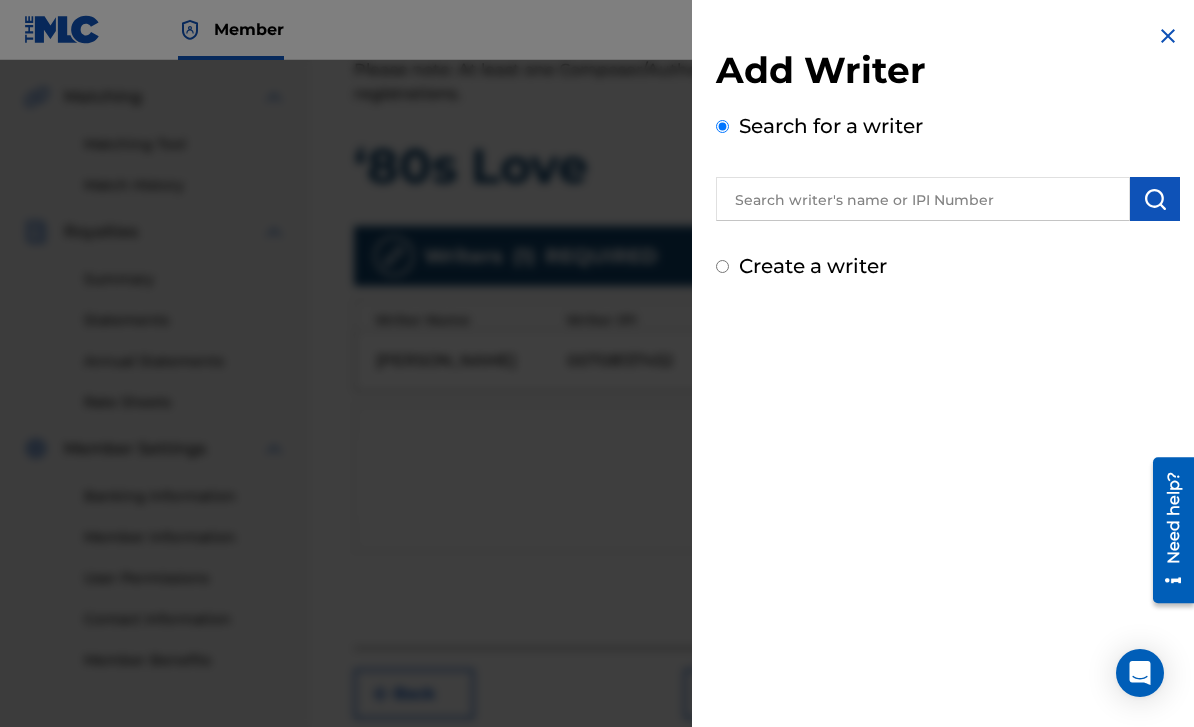 click at bounding box center (923, 199) 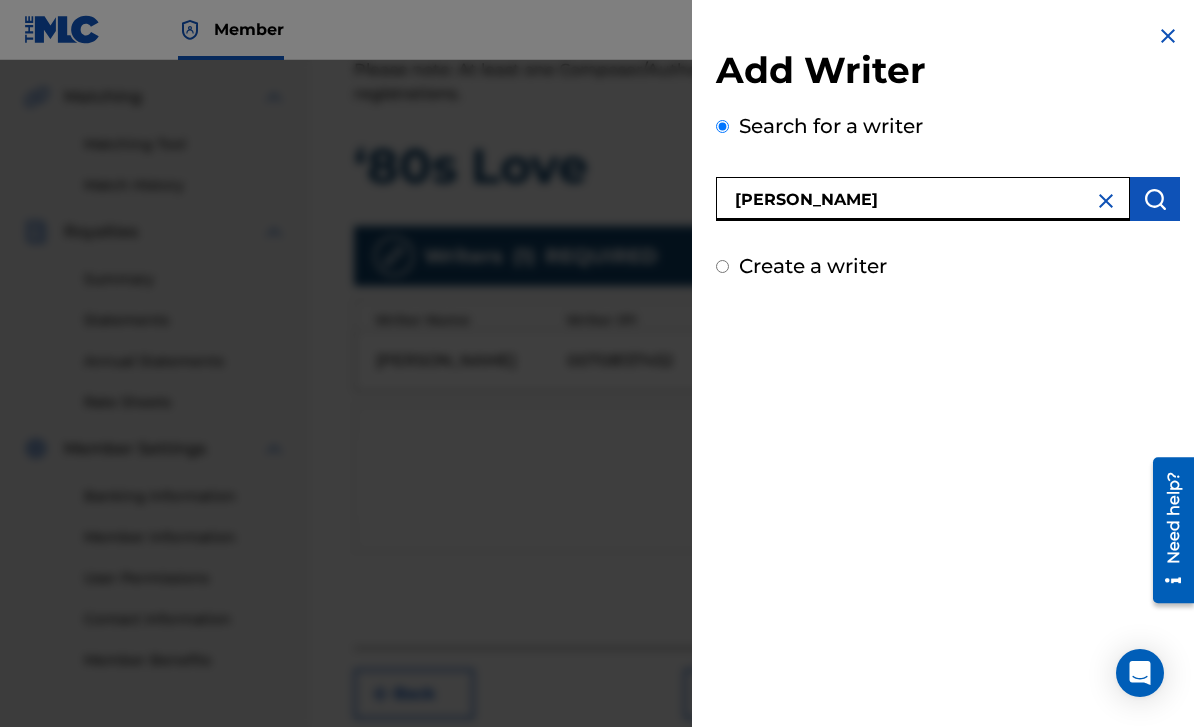 type on "[PERSON_NAME]" 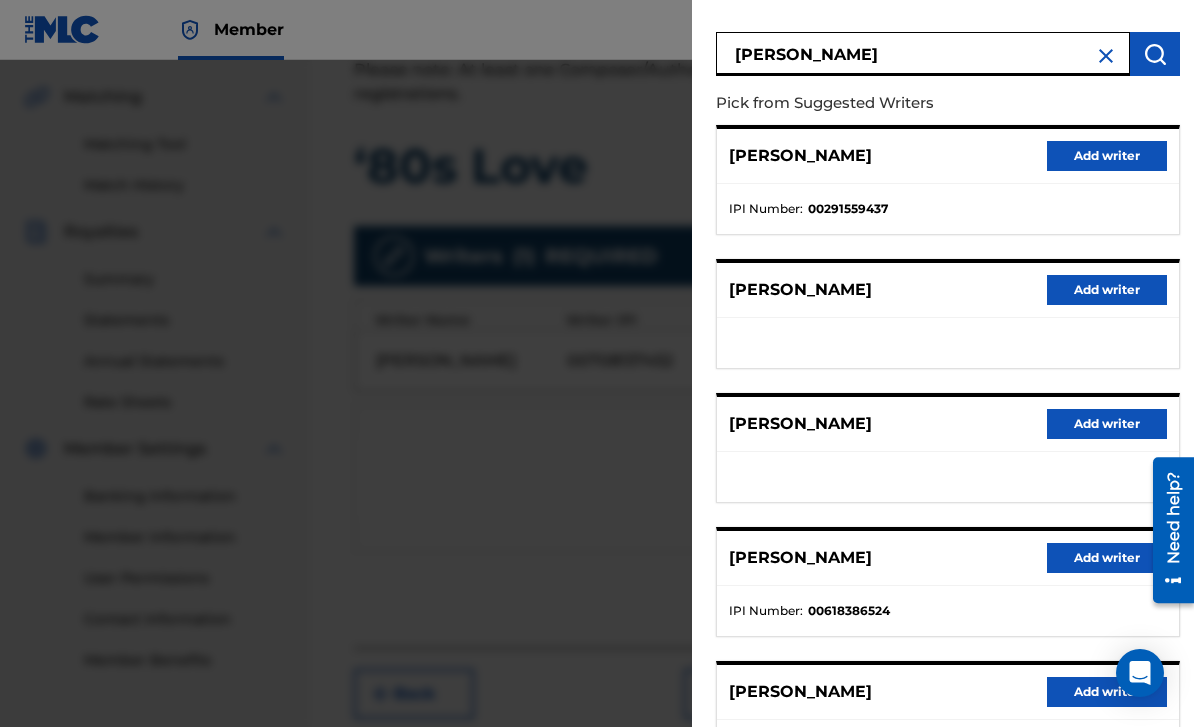 scroll, scrollTop: 144, scrollLeft: 0, axis: vertical 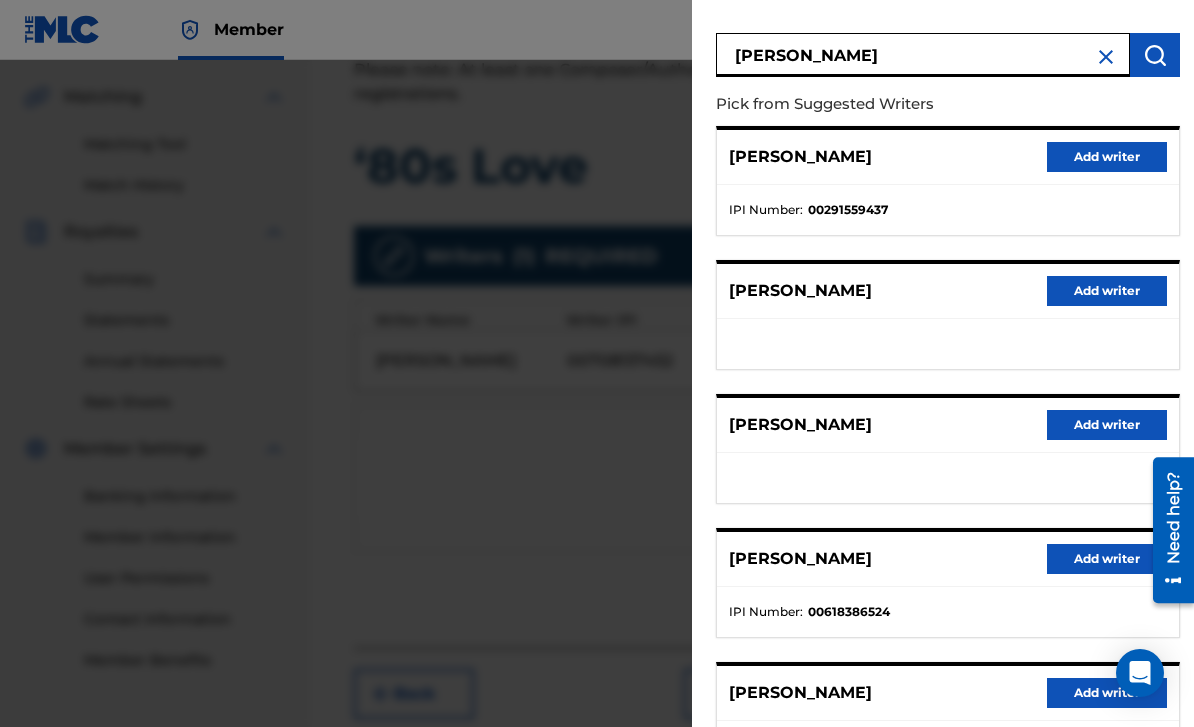 click on "Add writer" at bounding box center (1107, 559) 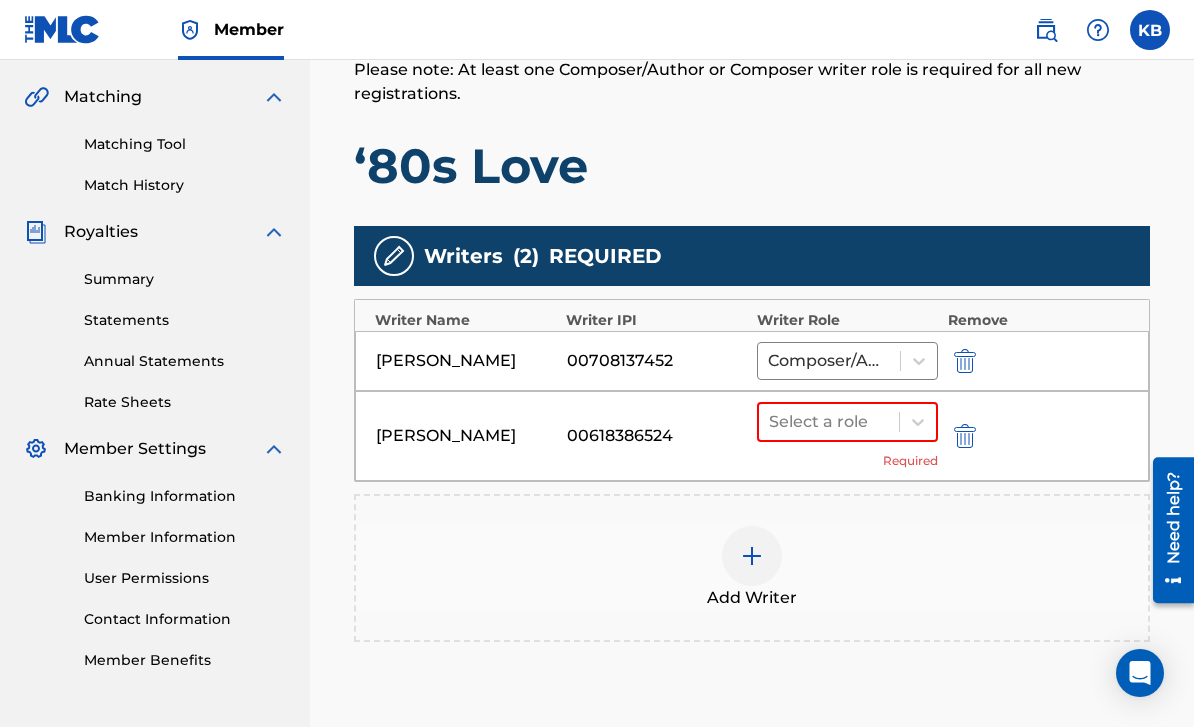 click on "Select a role Required" at bounding box center [847, 436] 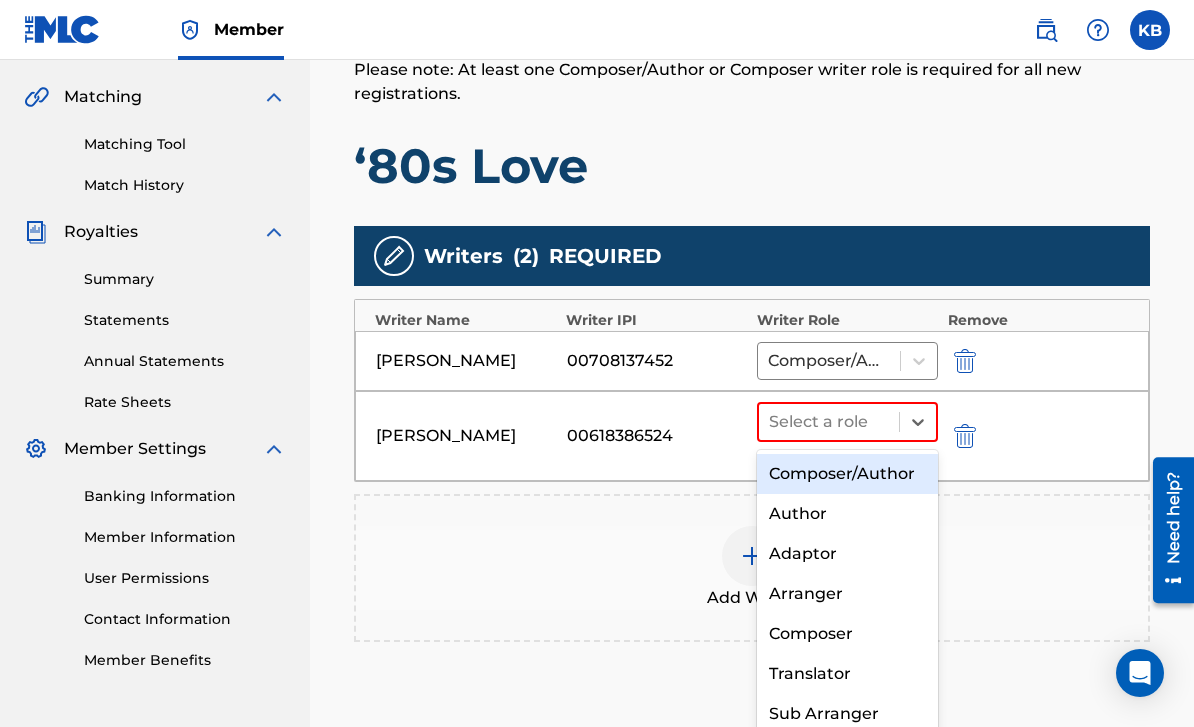 click on "Composer/Author" at bounding box center [847, 474] 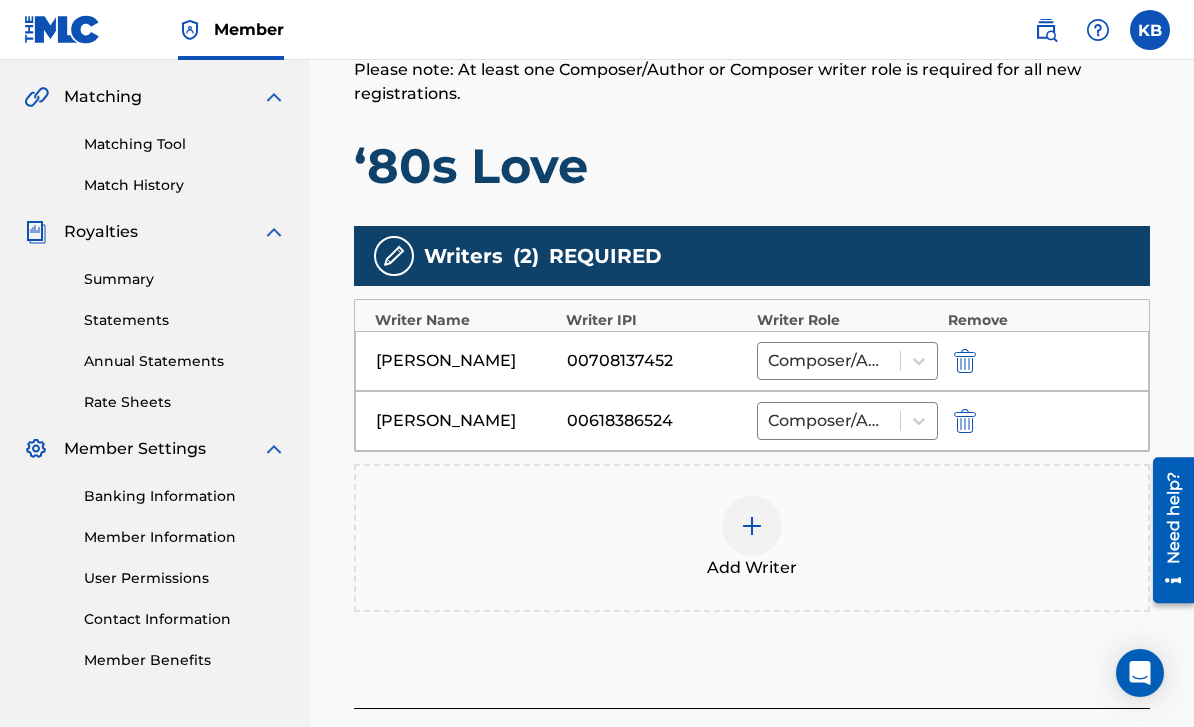 click at bounding box center (752, 526) 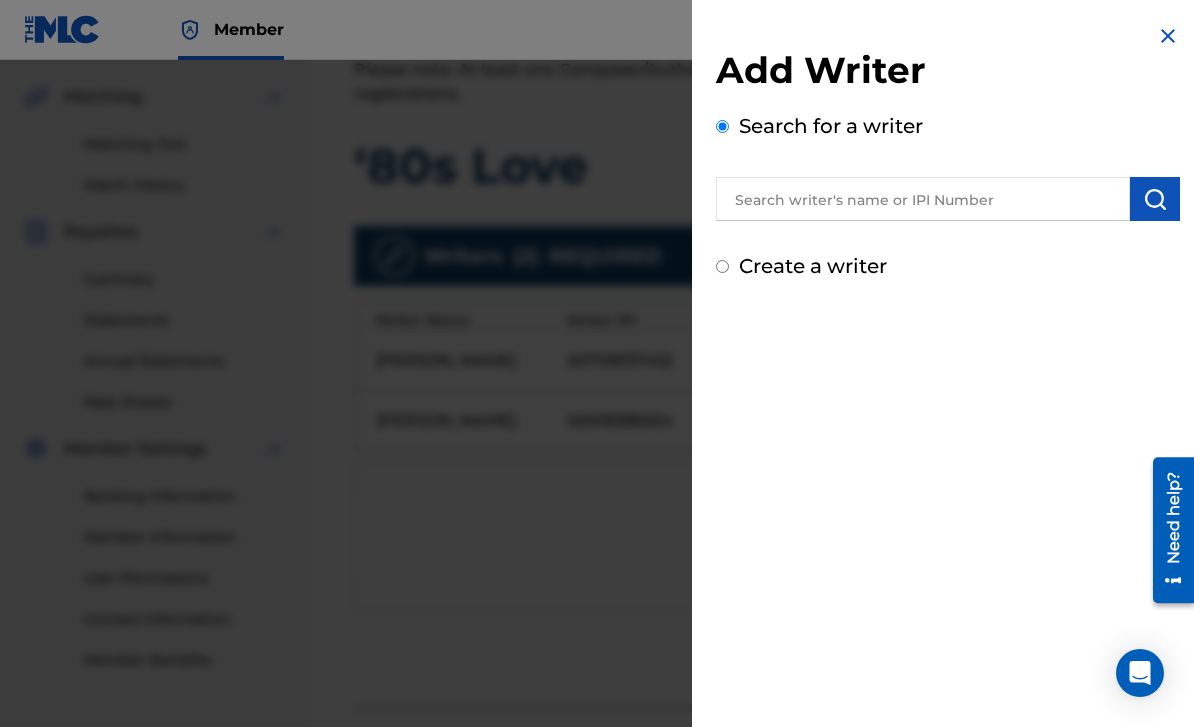 click at bounding box center [923, 199] 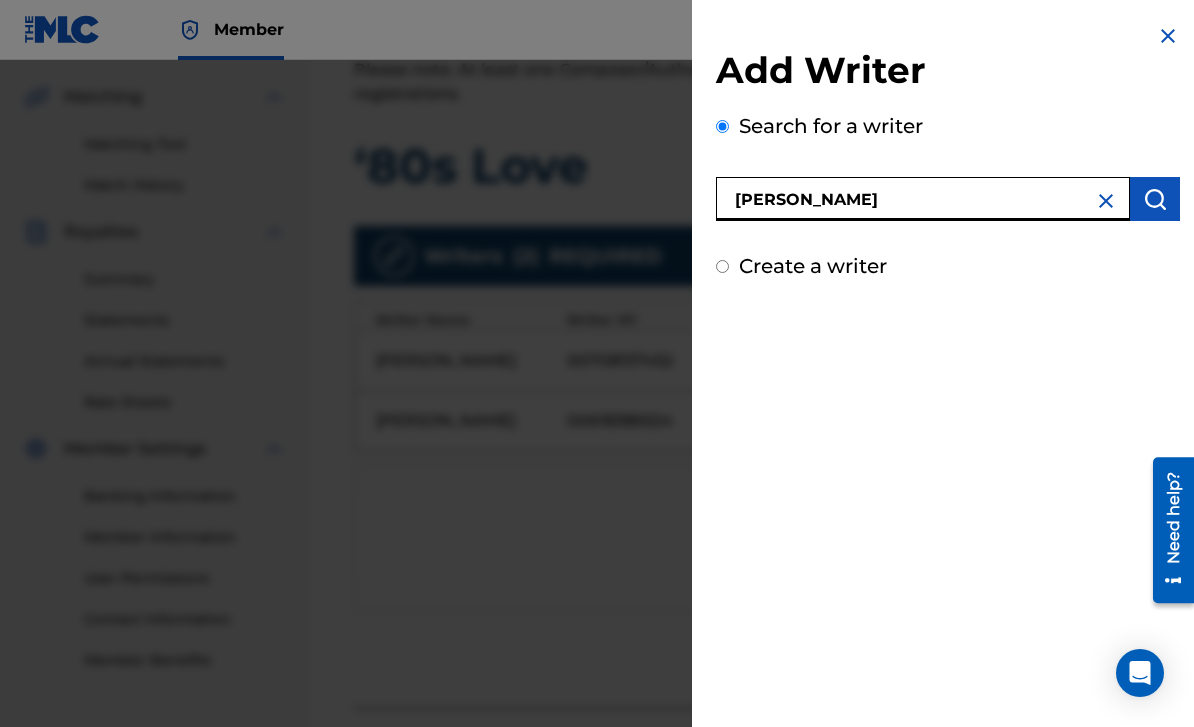 type on "[PERSON_NAME]" 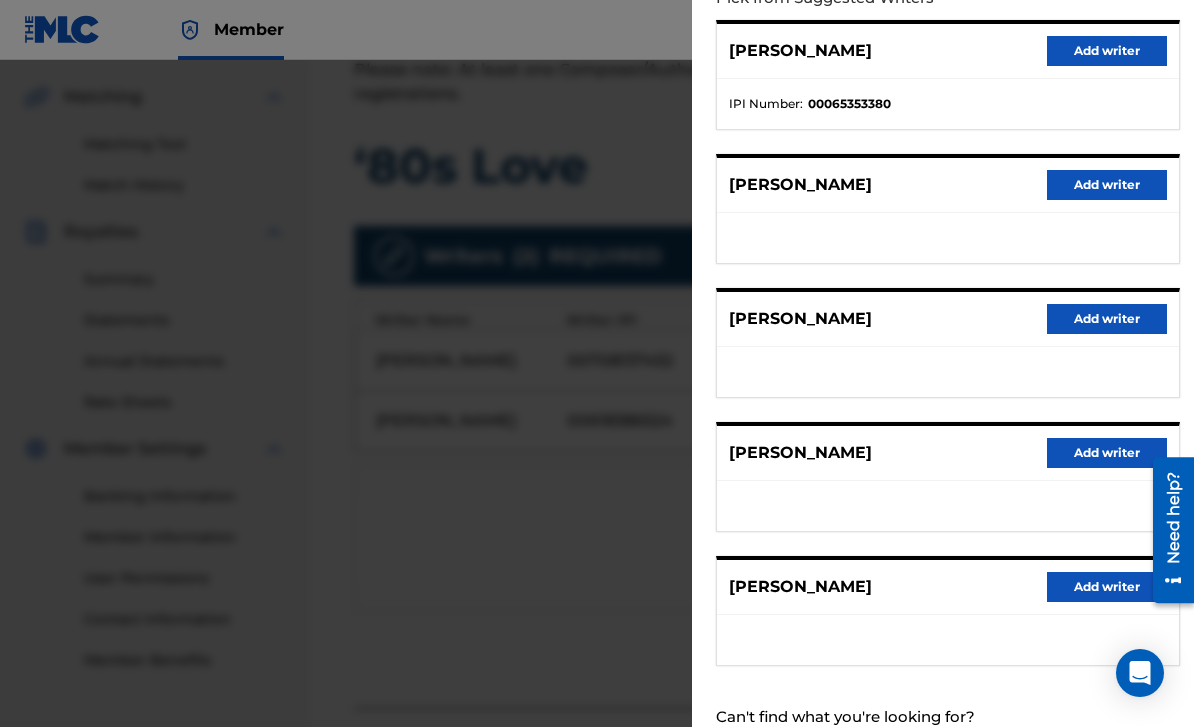 click on "Create a writer" at bounding box center [722, 753] 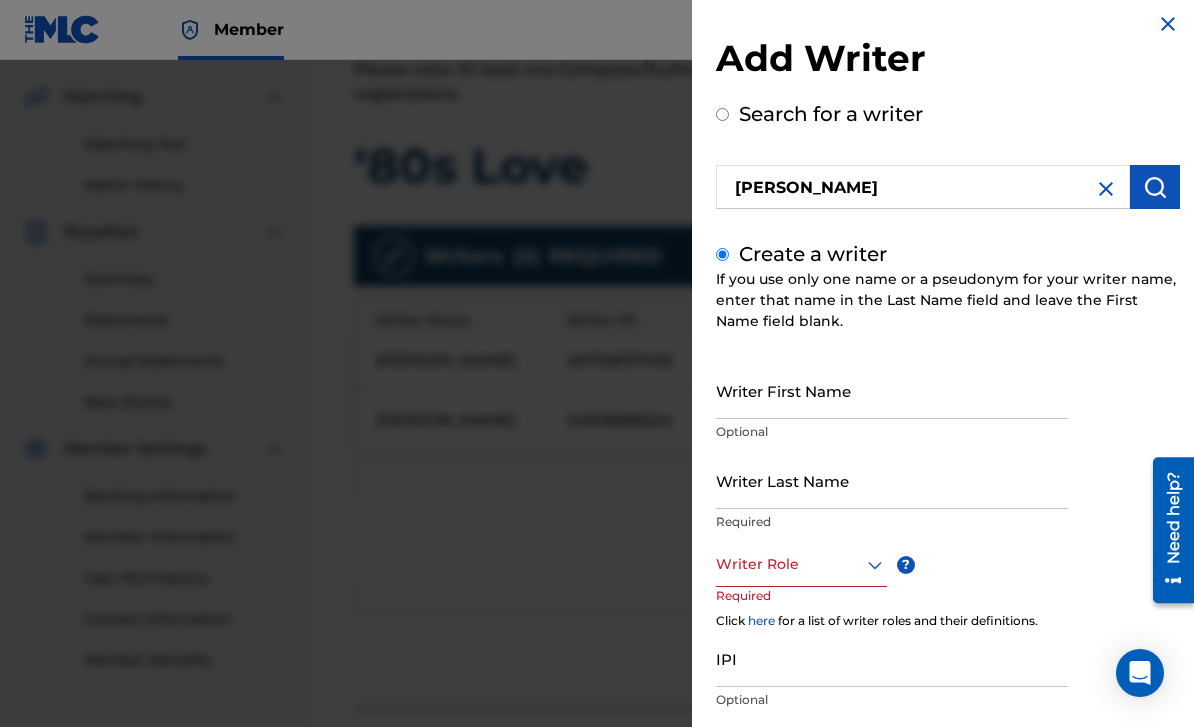 click on "Writer First Name" at bounding box center [892, 390] 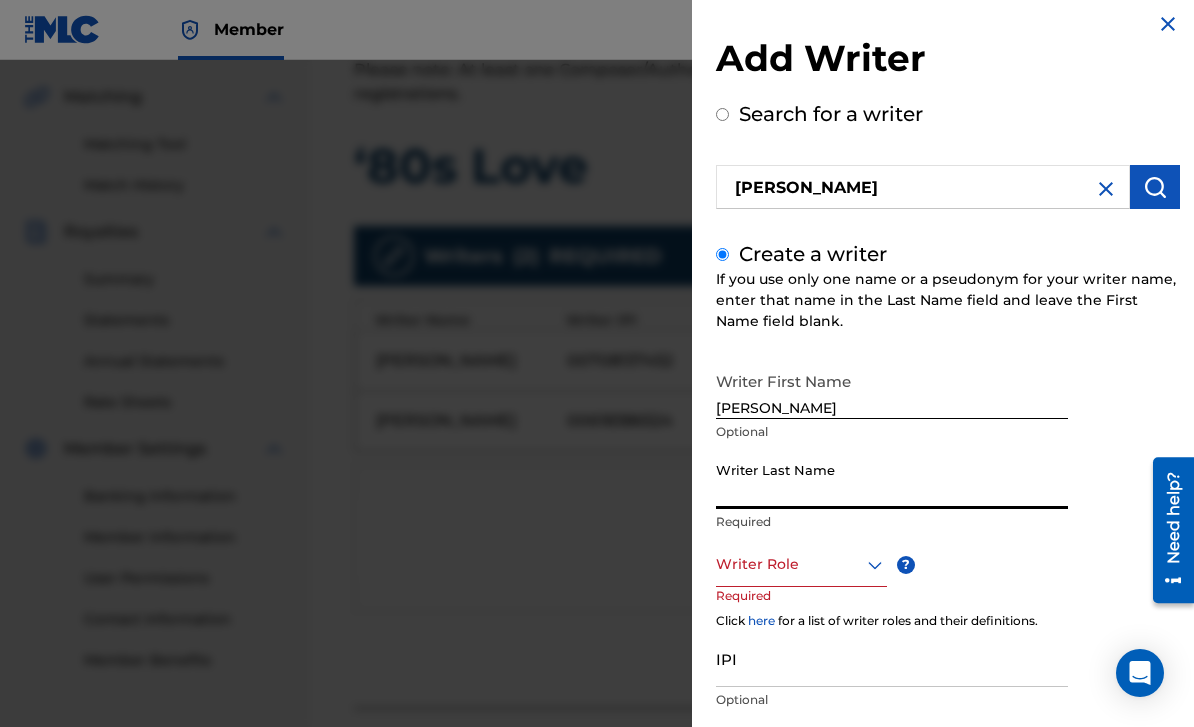 click on "[PERSON_NAME]" at bounding box center [892, 390] 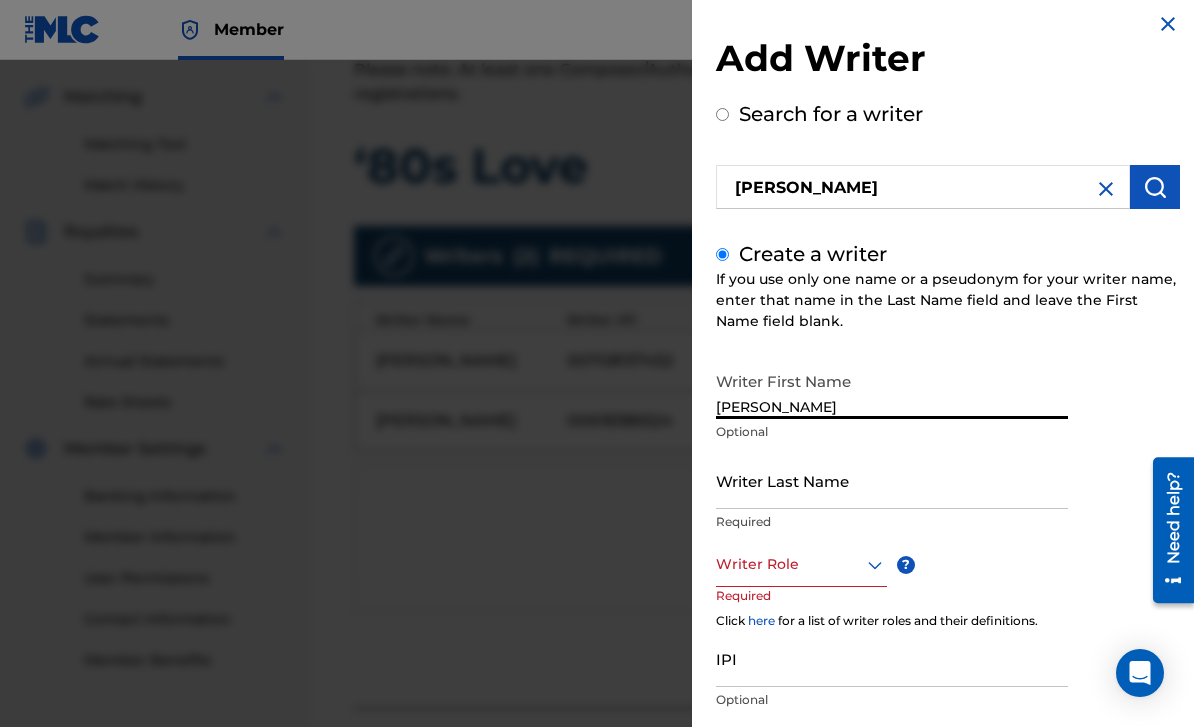 click on "[PERSON_NAME]" at bounding box center [892, 390] 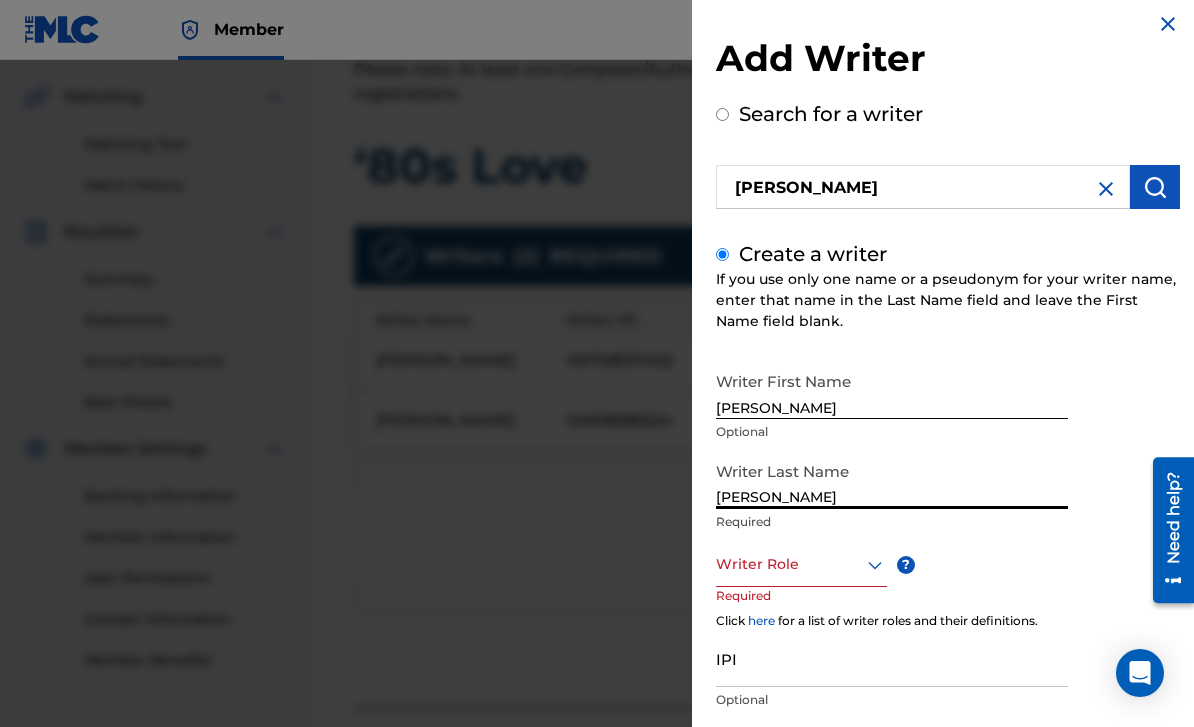 type on "[PERSON_NAME]" 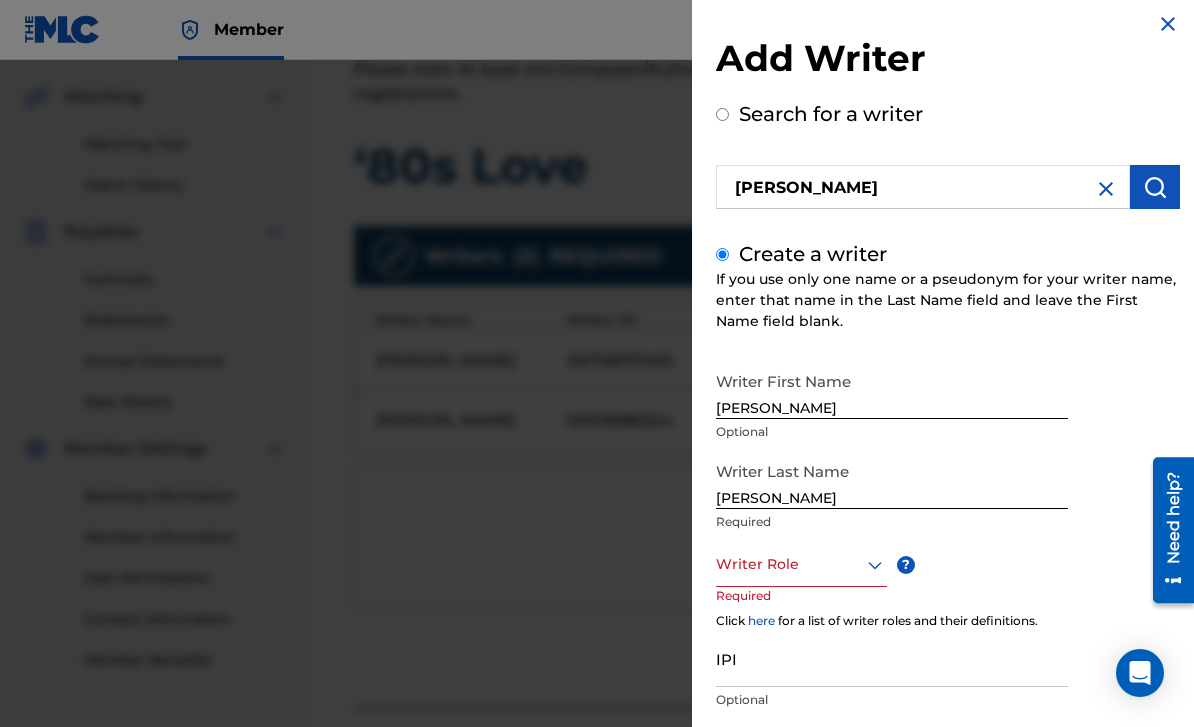 click on "option , selected. Select is focused ,type to refine list, press Down to open the menu,  Writer Role ? Required" at bounding box center [821, 587] 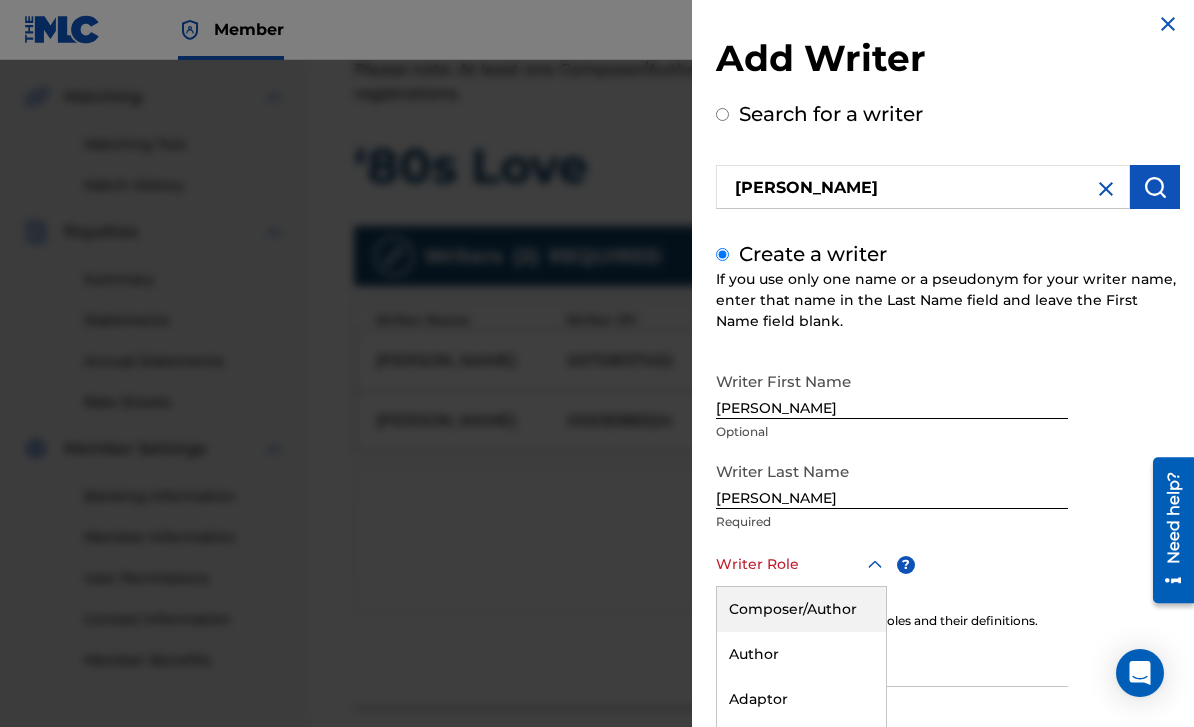 scroll, scrollTop: 75, scrollLeft: 0, axis: vertical 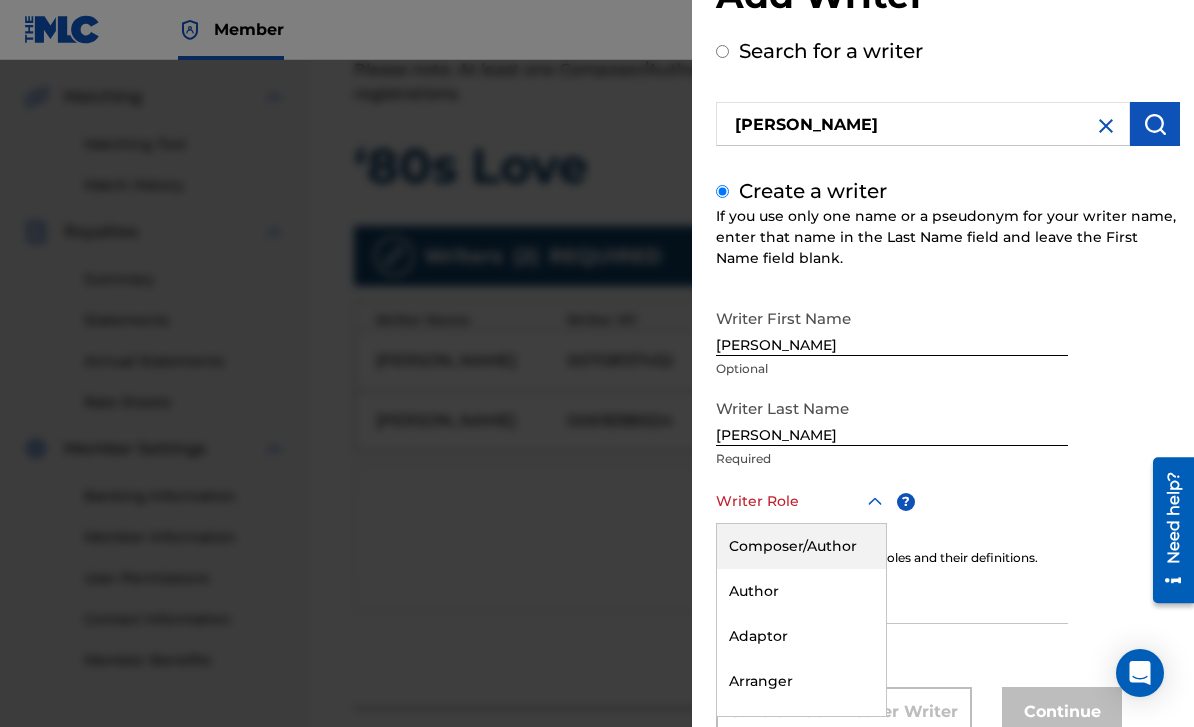 click on "Composer/Author" at bounding box center [801, 546] 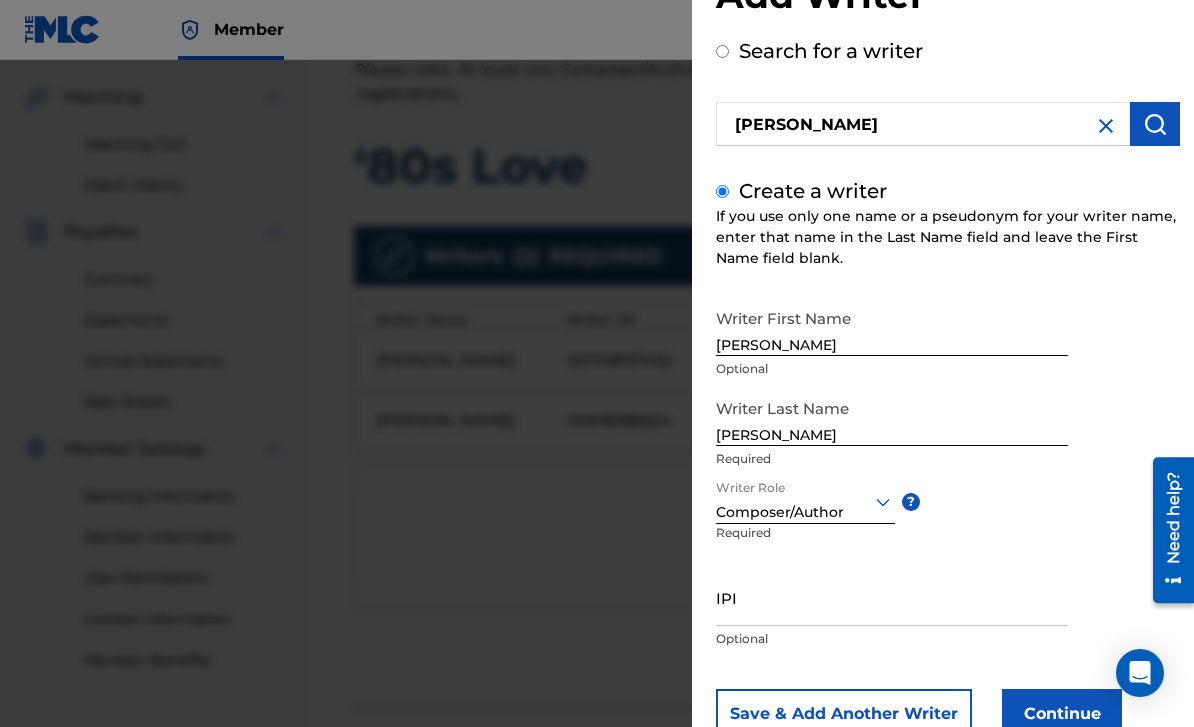 click on "Continue" at bounding box center (1062, 714) 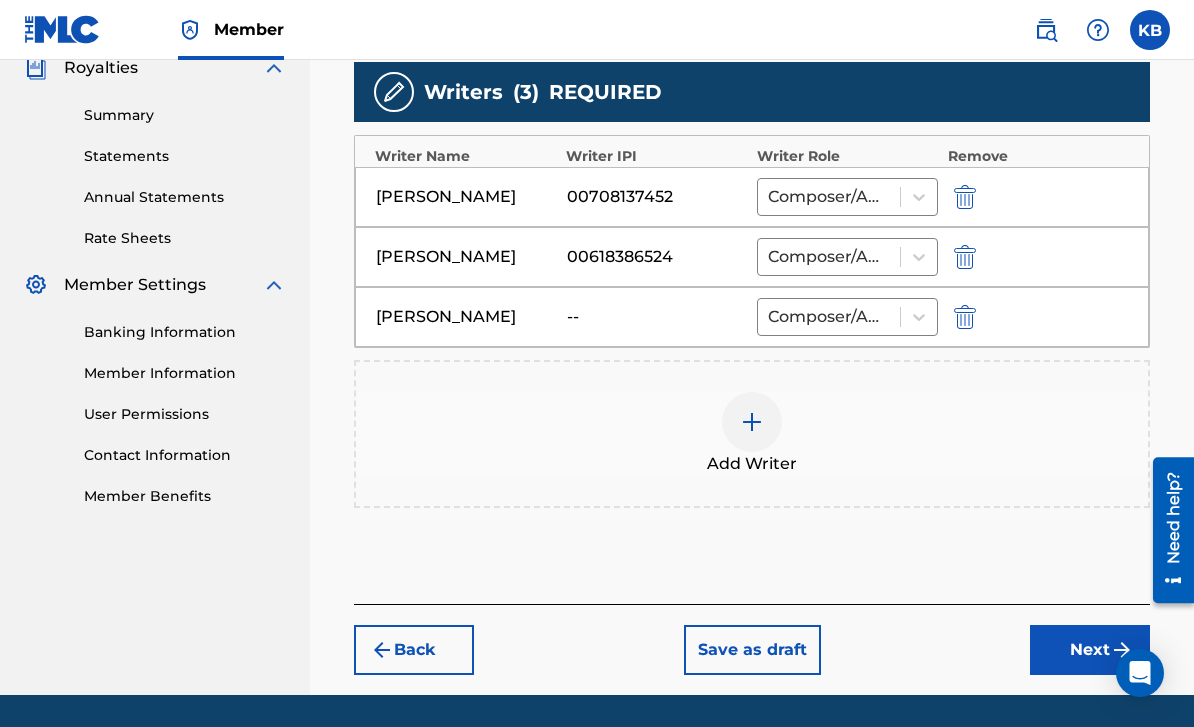 click on "Next" at bounding box center [1090, 650] 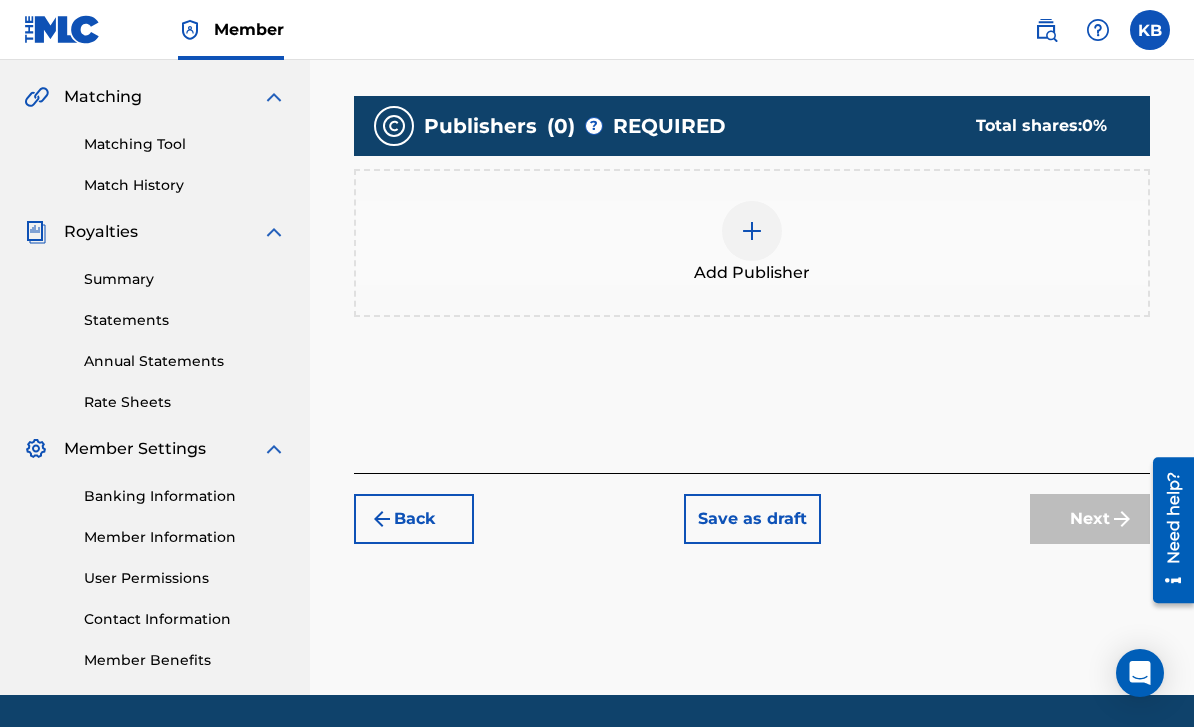 click at bounding box center [752, 231] 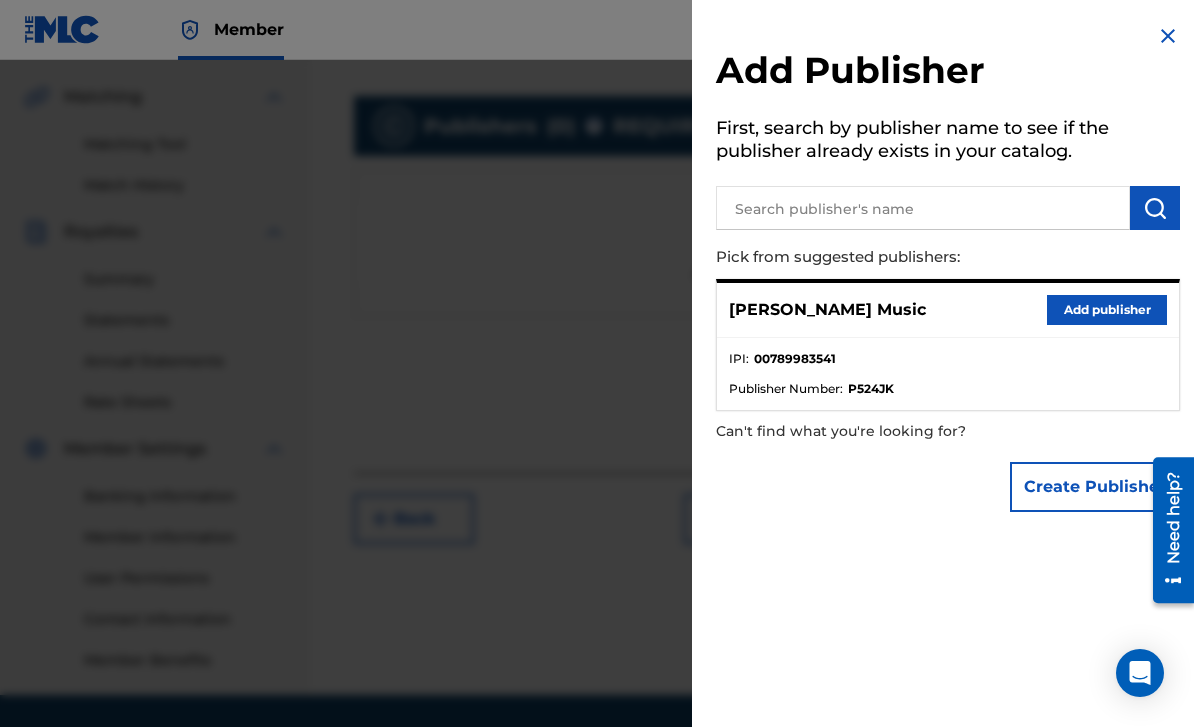 click on "Add publisher" at bounding box center [1107, 310] 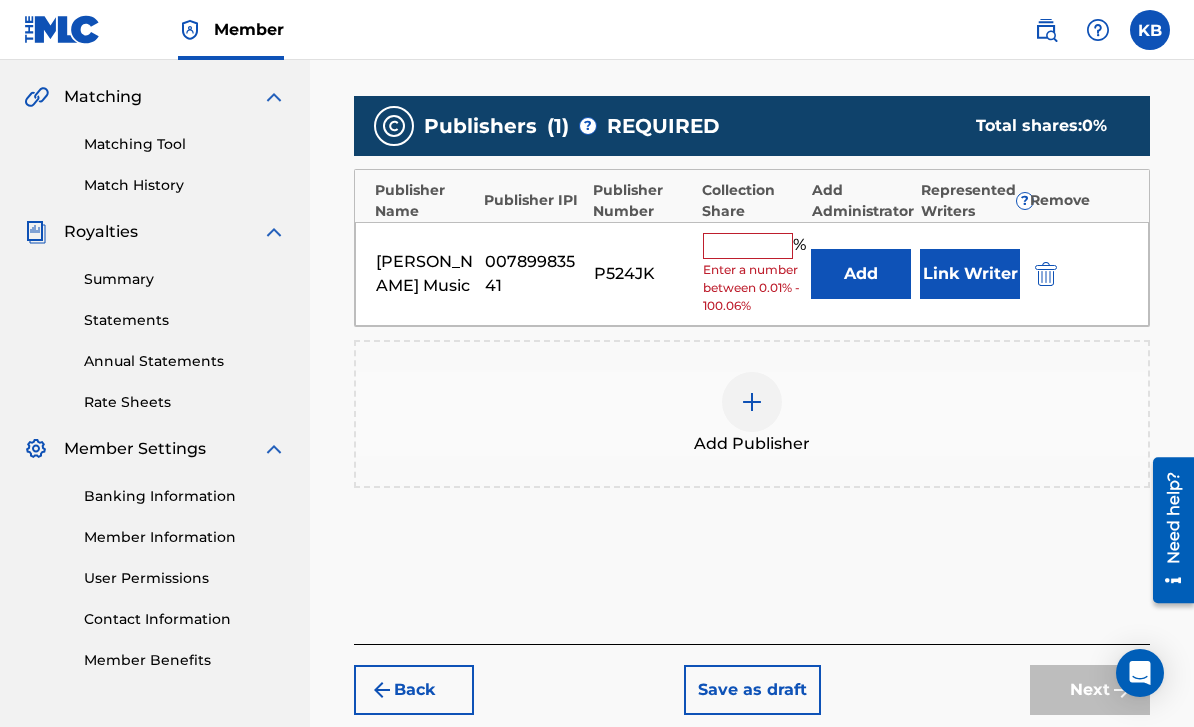 click at bounding box center [748, 246] 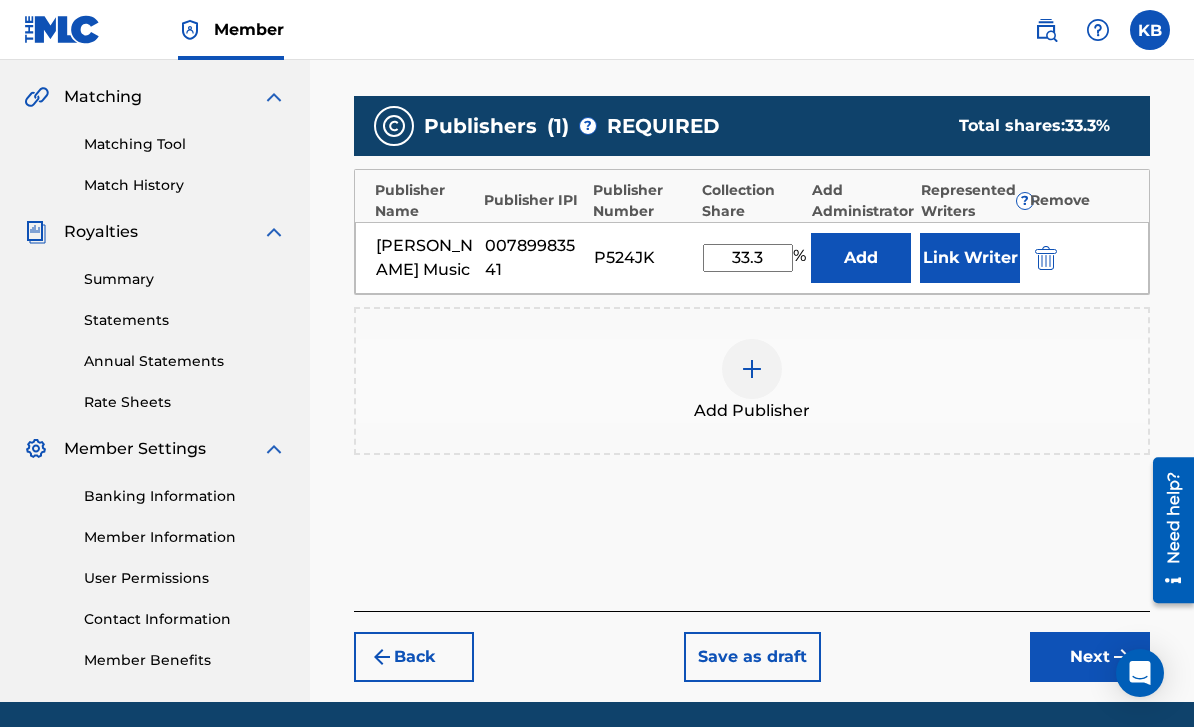 type on "33.3" 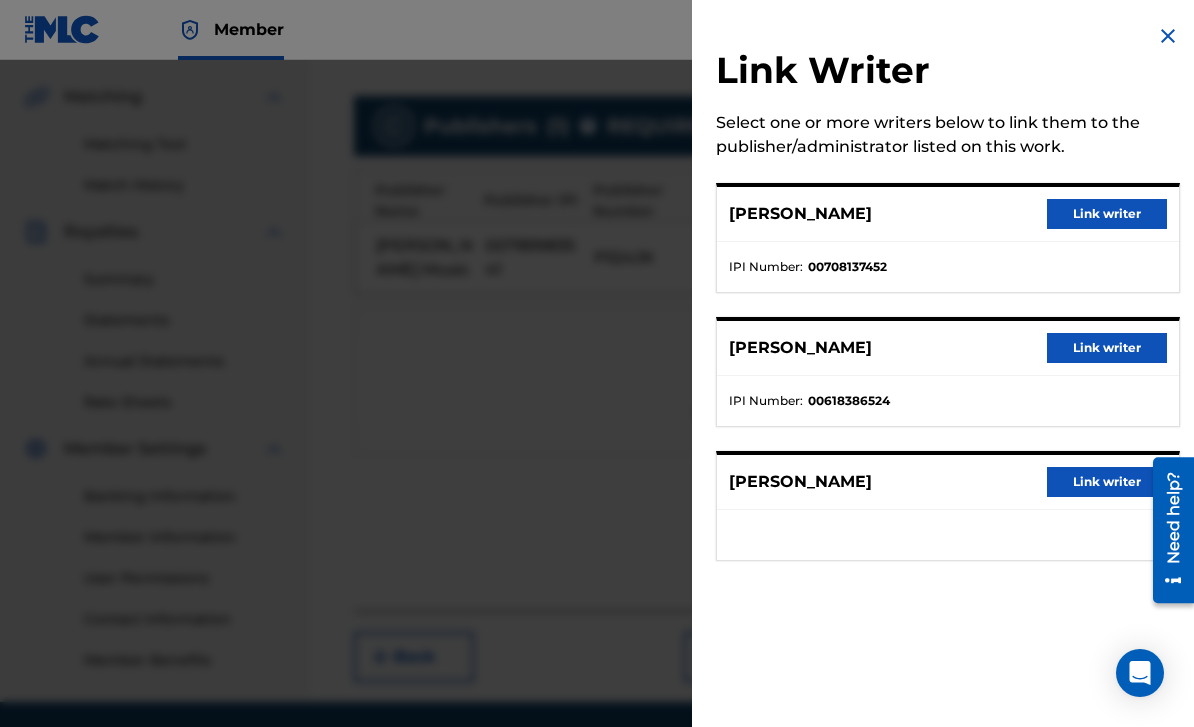 click on "Link writer" at bounding box center [1107, 214] 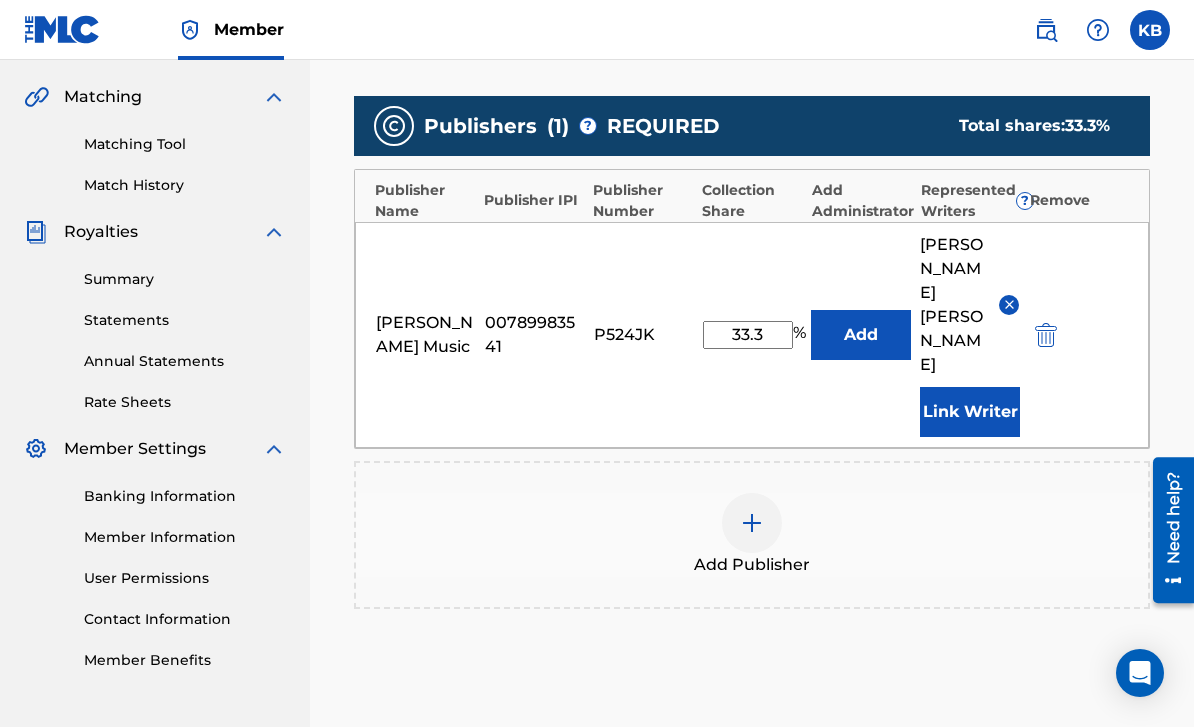 click on "Next" at bounding box center [1090, 811] 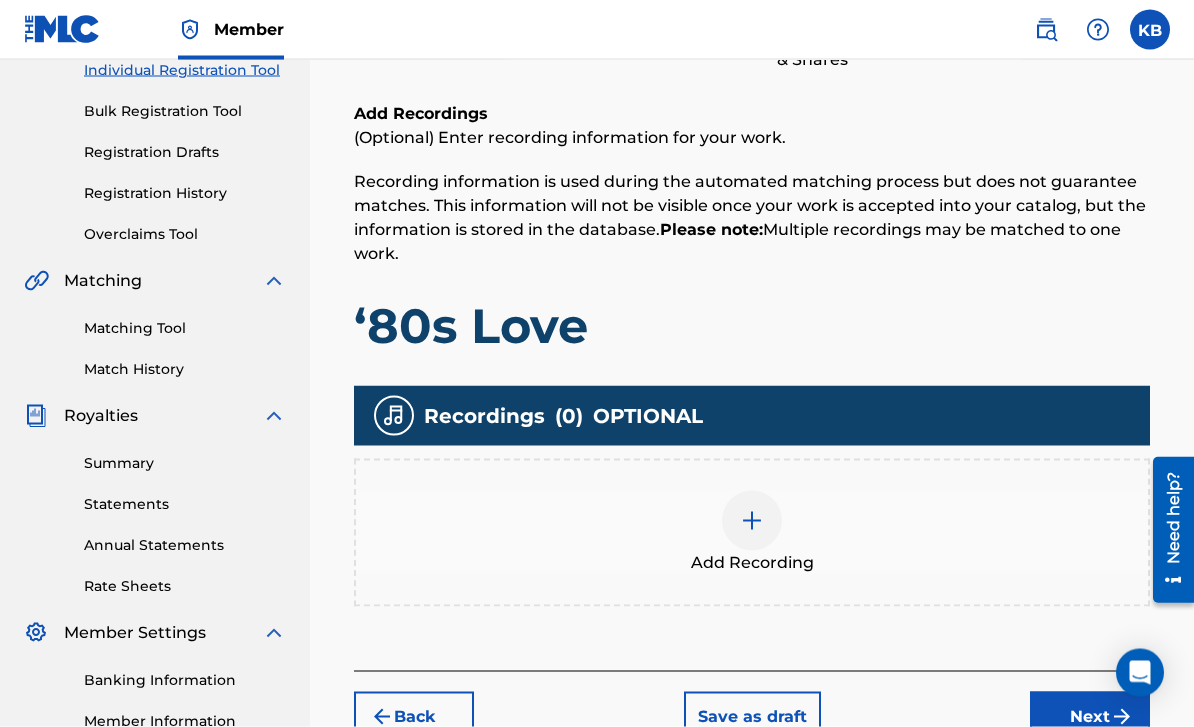 scroll, scrollTop: 449, scrollLeft: 0, axis: vertical 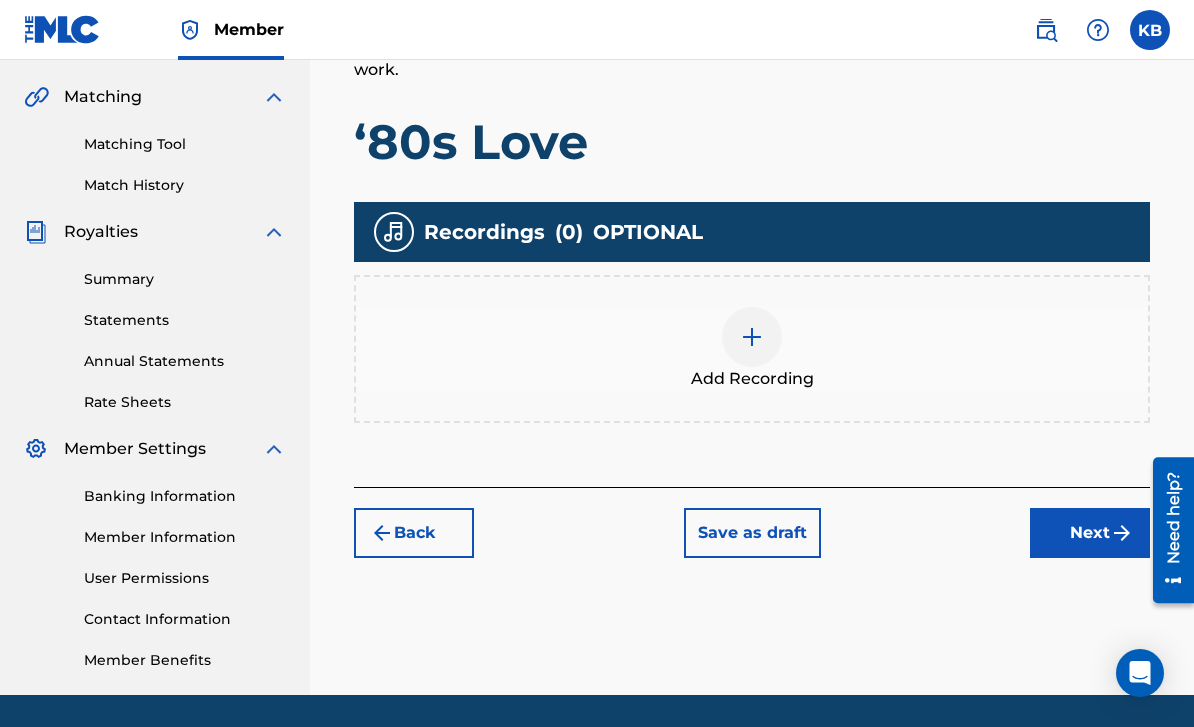 click at bounding box center (752, 337) 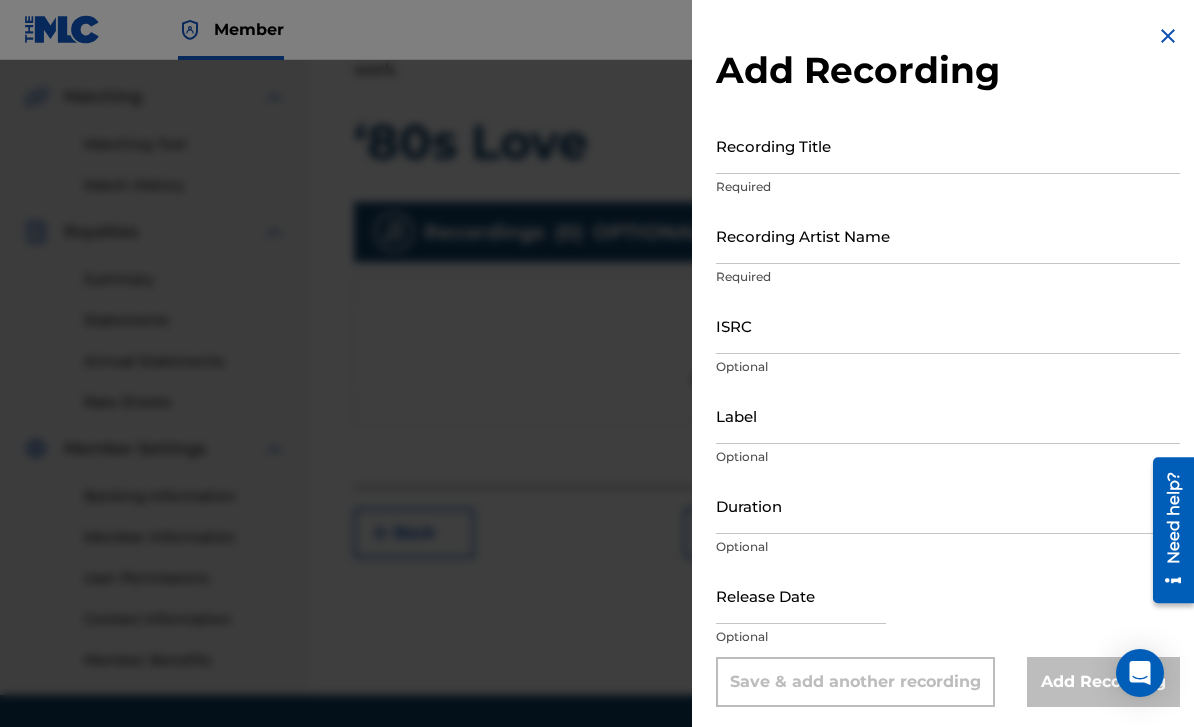 click on "Recording Title" at bounding box center [948, 145] 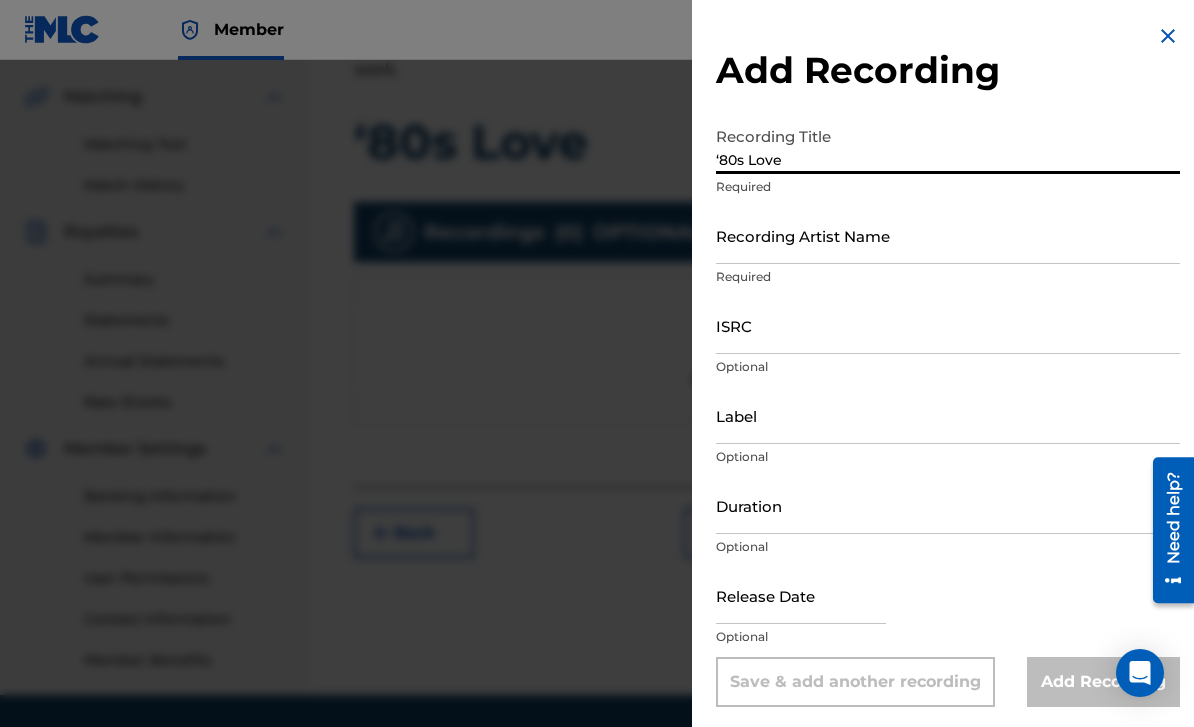 type on "‘80s Love" 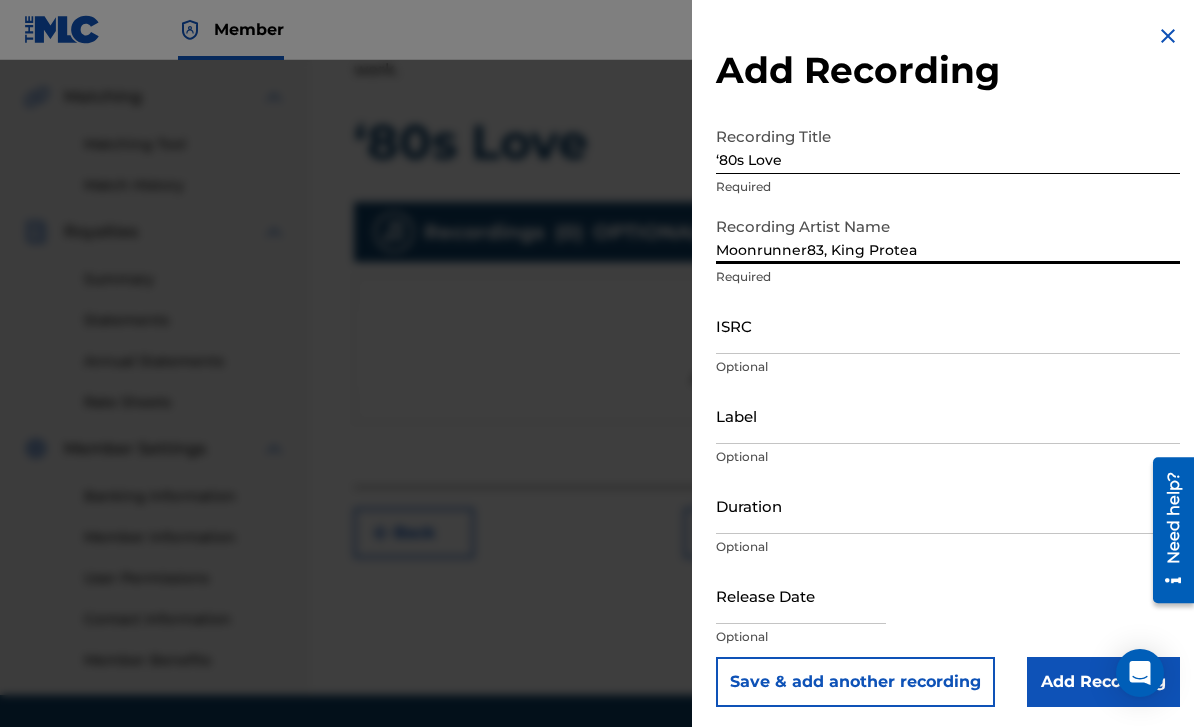 type on "Moonrunner83, King Protea" 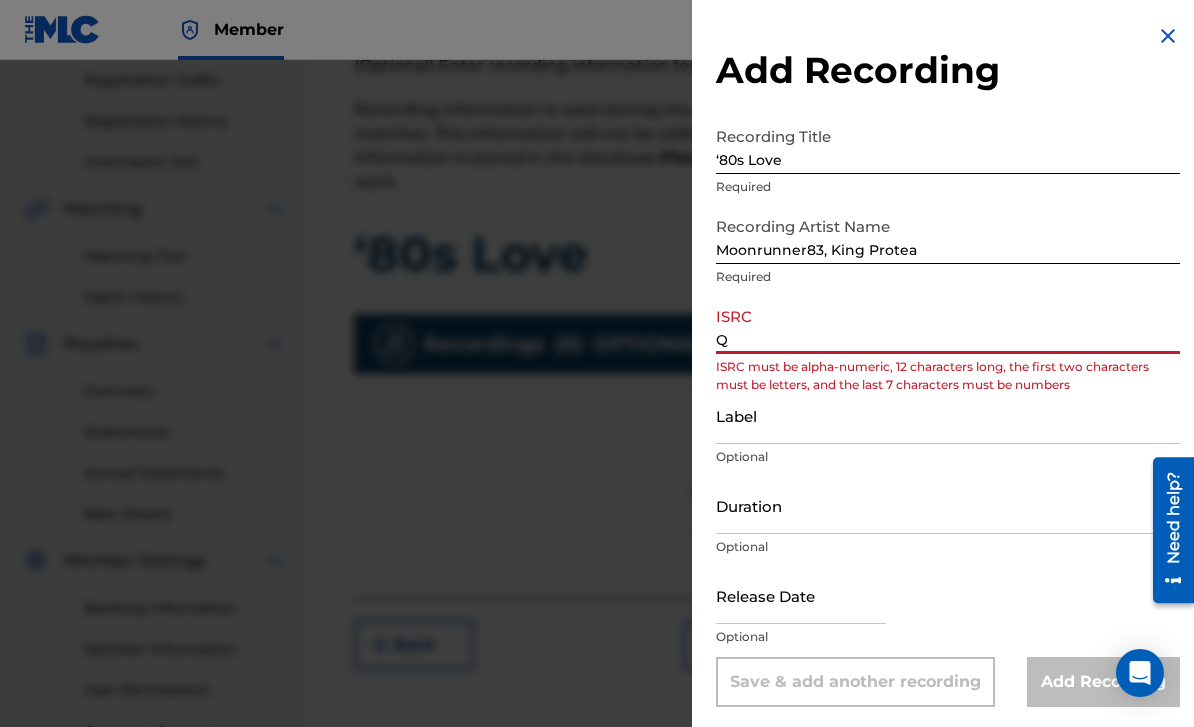 scroll, scrollTop: 315, scrollLeft: 0, axis: vertical 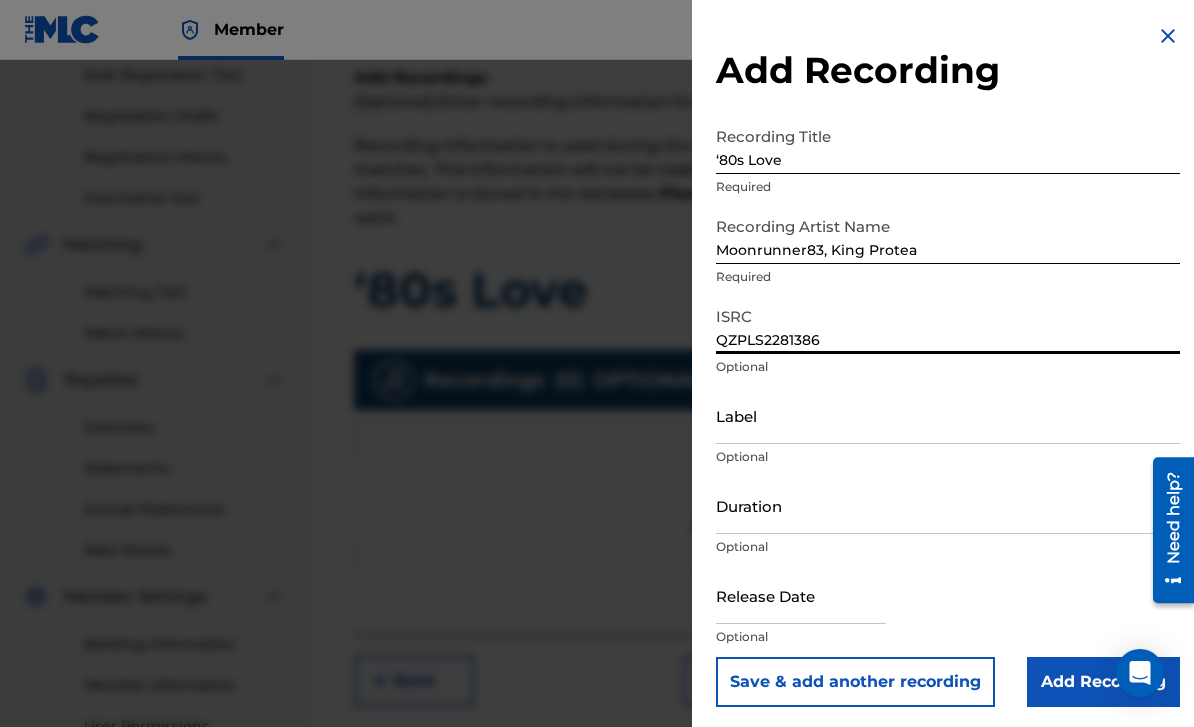 type on "QZPLS2281386" 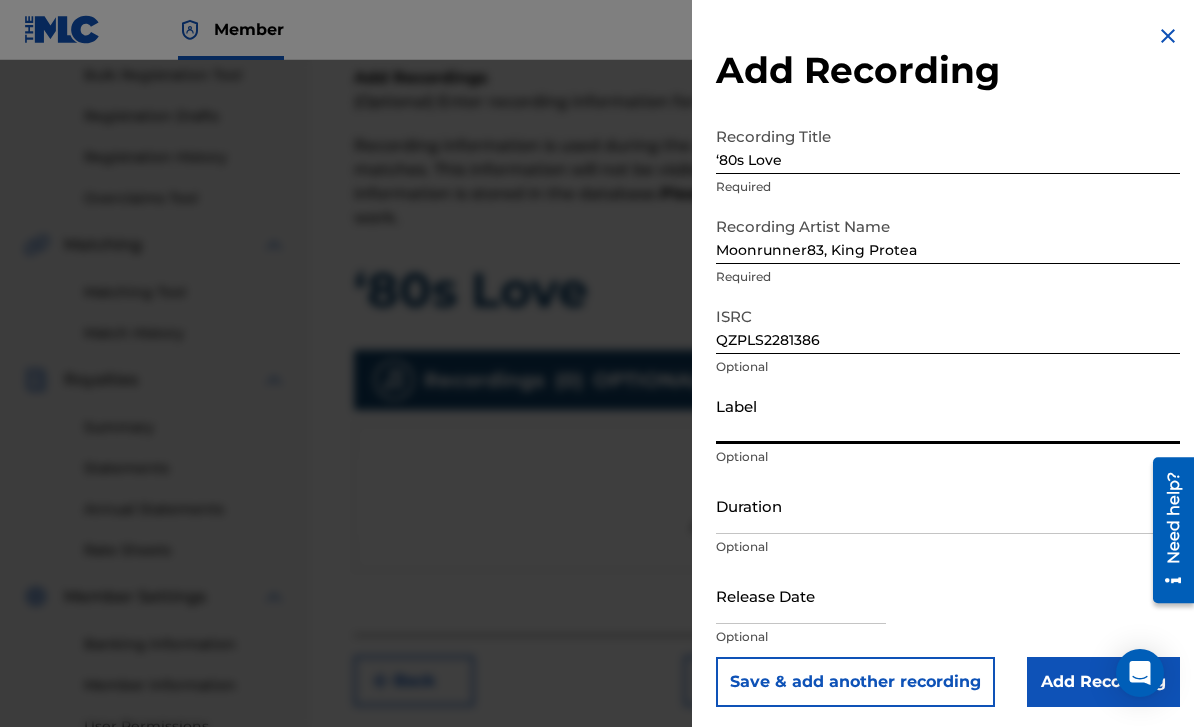 click on "Duration" at bounding box center (948, 505) 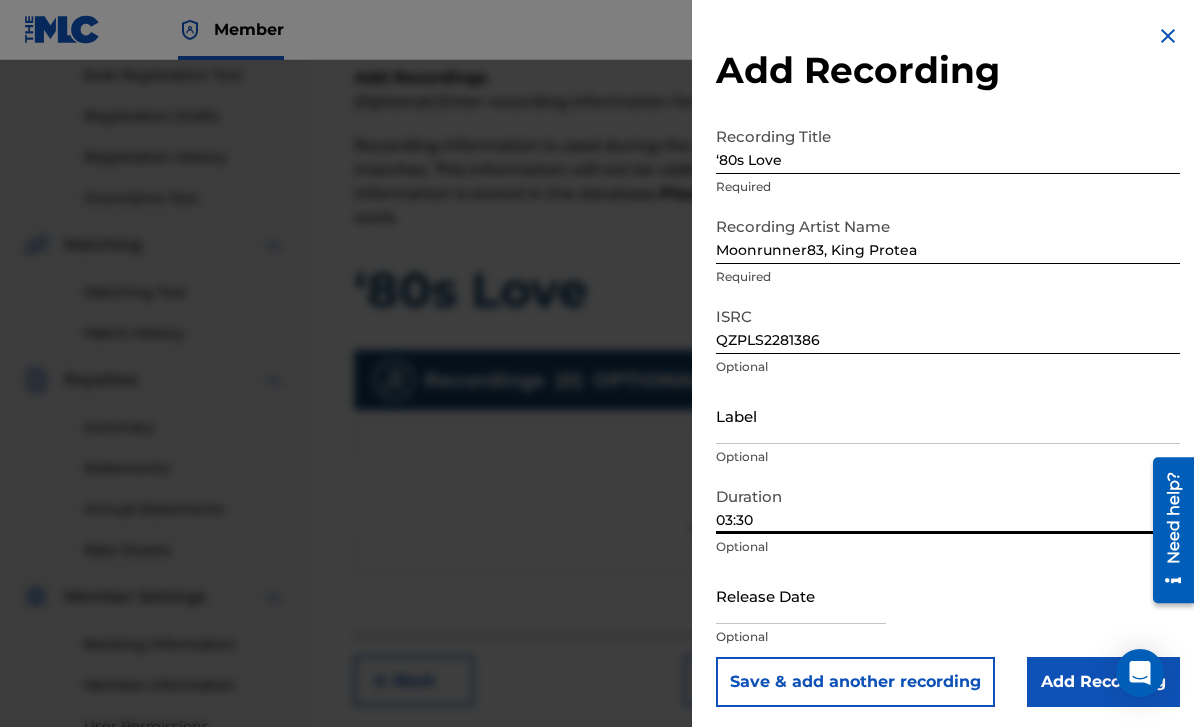 type on "03:30" 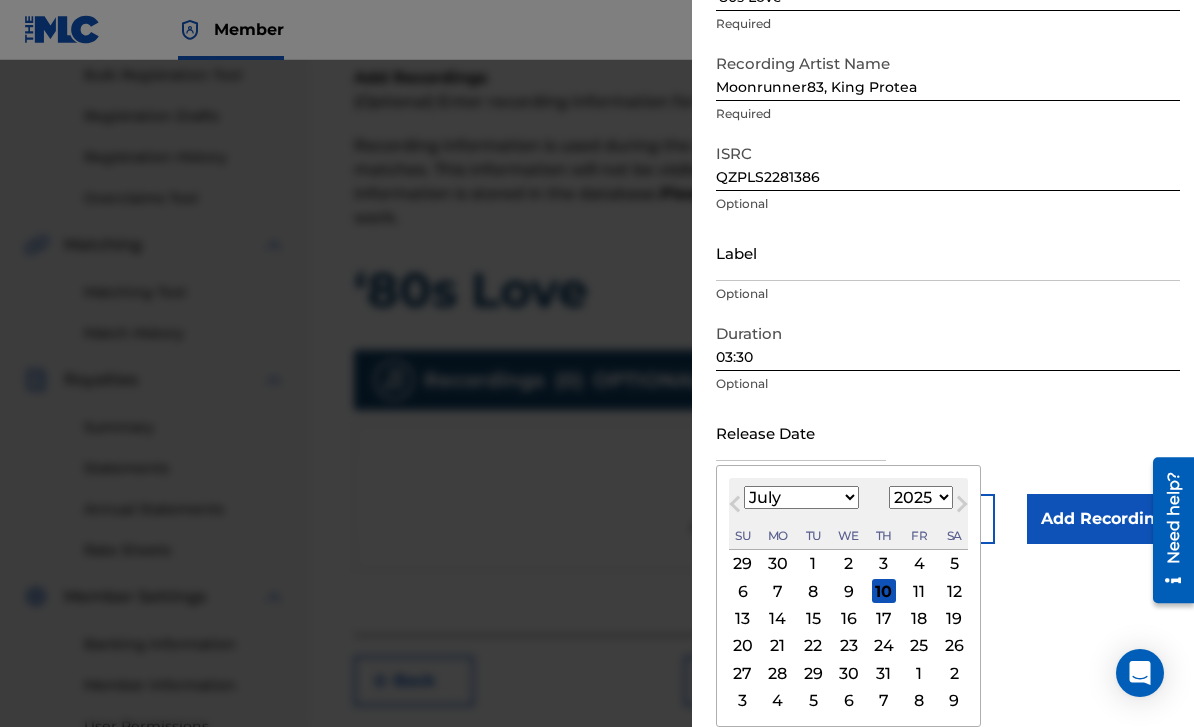 scroll, scrollTop: 168, scrollLeft: 0, axis: vertical 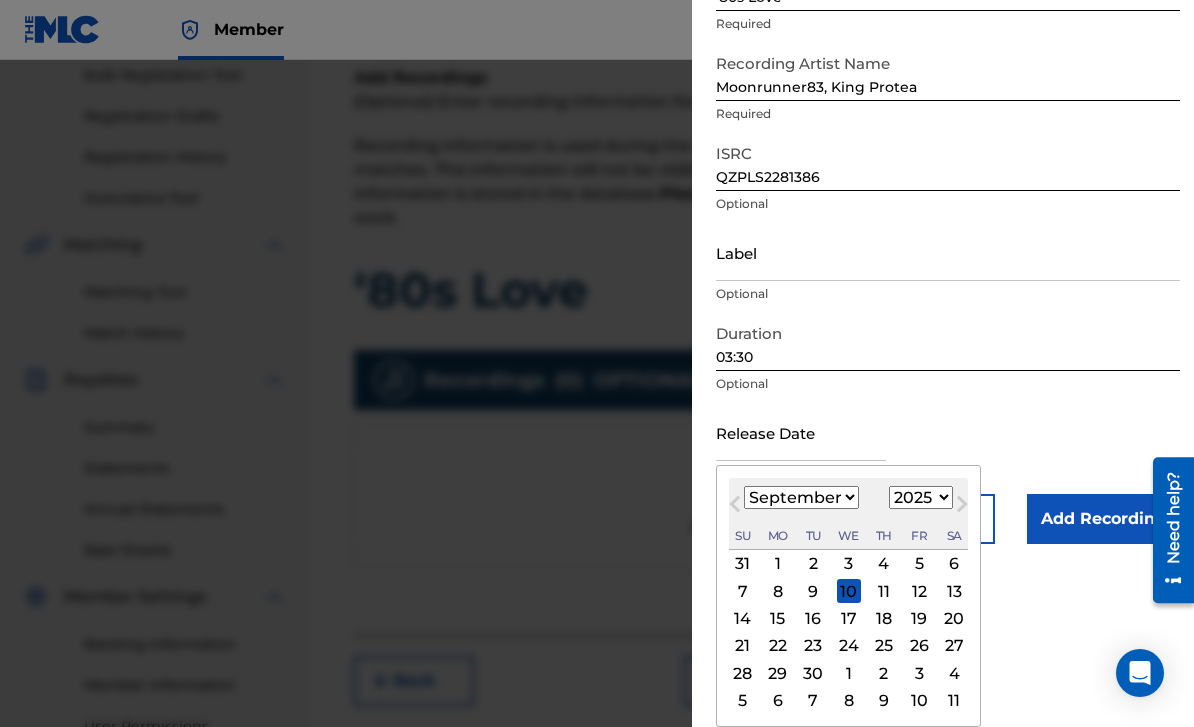 click on "1899 1900 1901 1902 1903 1904 1905 1906 1907 1908 1909 1910 1911 1912 1913 1914 1915 1916 1917 1918 1919 1920 1921 1922 1923 1924 1925 1926 1927 1928 1929 1930 1931 1932 1933 1934 1935 1936 1937 1938 1939 1940 1941 1942 1943 1944 1945 1946 1947 1948 1949 1950 1951 1952 1953 1954 1955 1956 1957 1958 1959 1960 1961 1962 1963 1964 1965 1966 1967 1968 1969 1970 1971 1972 1973 1974 1975 1976 1977 1978 1979 1980 1981 1982 1983 1984 1985 1986 1987 1988 1989 1990 1991 1992 1993 1994 1995 1996 1997 1998 1999 2000 2001 2002 2003 2004 2005 2006 2007 2008 2009 2010 2011 2012 2013 2014 2015 2016 2017 2018 2019 2020 2021 2022 2023 2024 2025 2026 2027 2028 2029 2030 2031 2032 2033 2034 2035 2036 2037 2038 2039 2040 2041 2042 2043 2044 2045 2046 2047 2048 2049 2050 2051 2052 2053 2054 2055 2056 2057 2058 2059 2060 2061 2062 2063 2064 2065 2066 2067 2068 2069 2070 2071 2072 2073 2074 2075 2076 2077 2078 2079 2080 2081 2082 2083 2084 2085 2086 2087 2088 2089 2090 2091 2092 2093 2094 2095 2096 2097 2098 2099 2100" at bounding box center [921, 497] 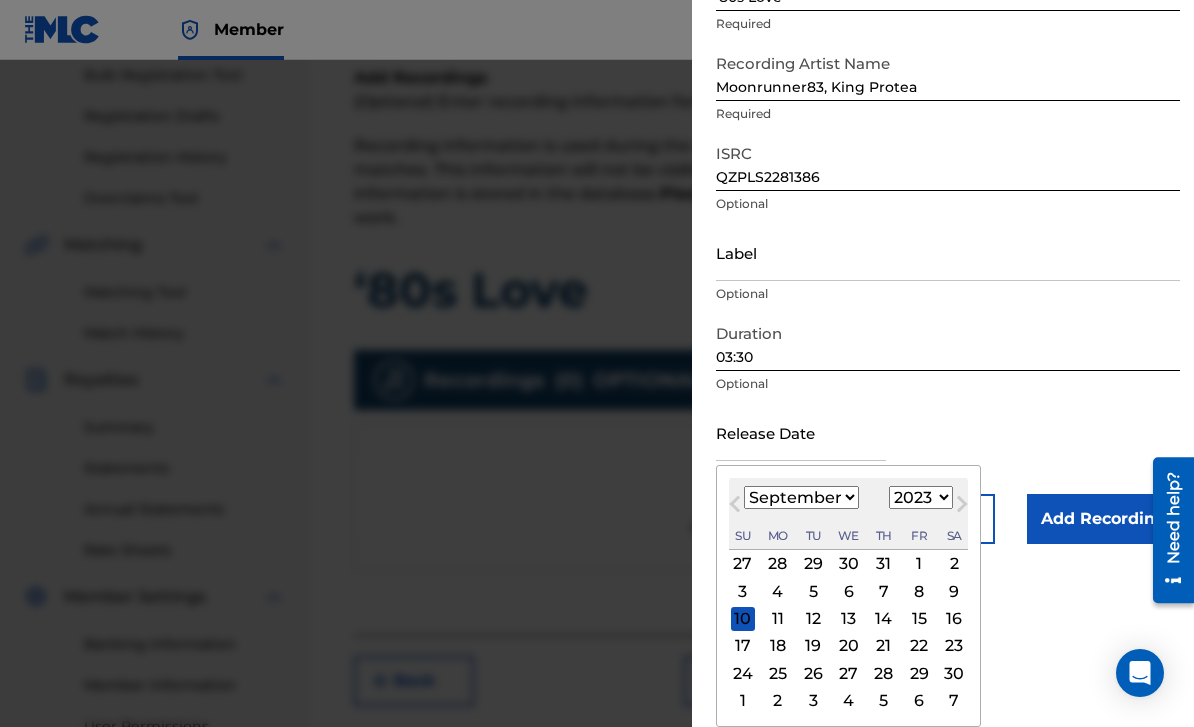 click on "30" at bounding box center (954, 673) 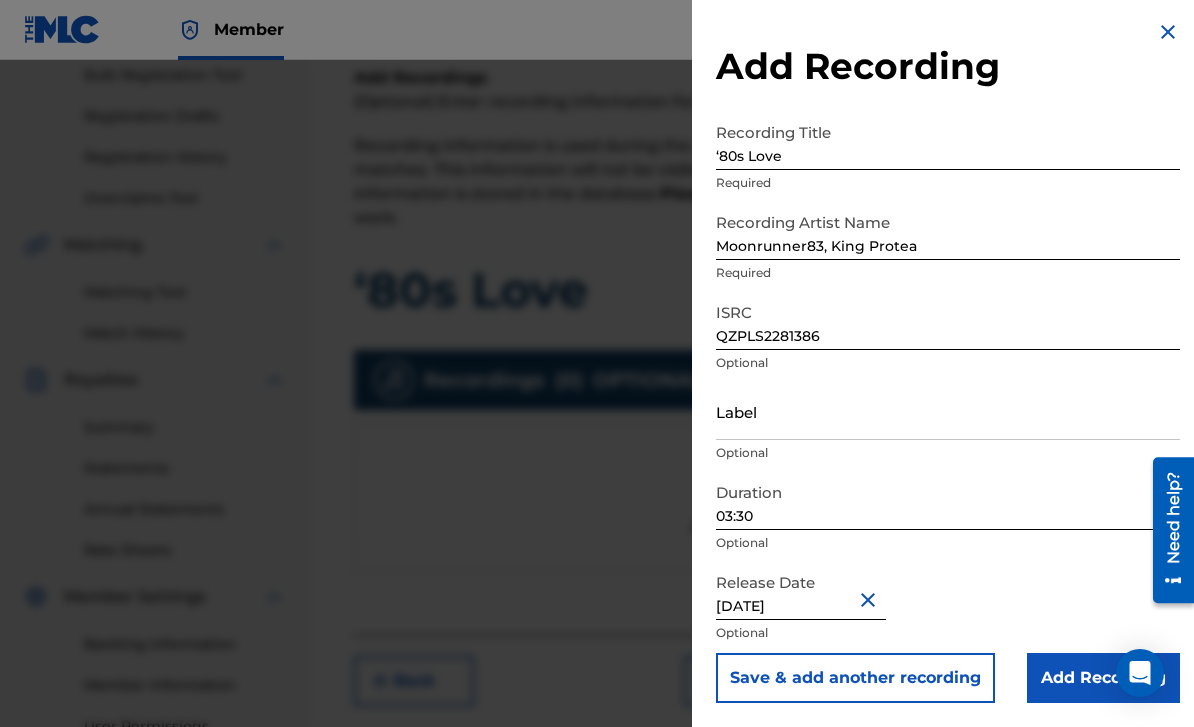 type on "[DATE]" 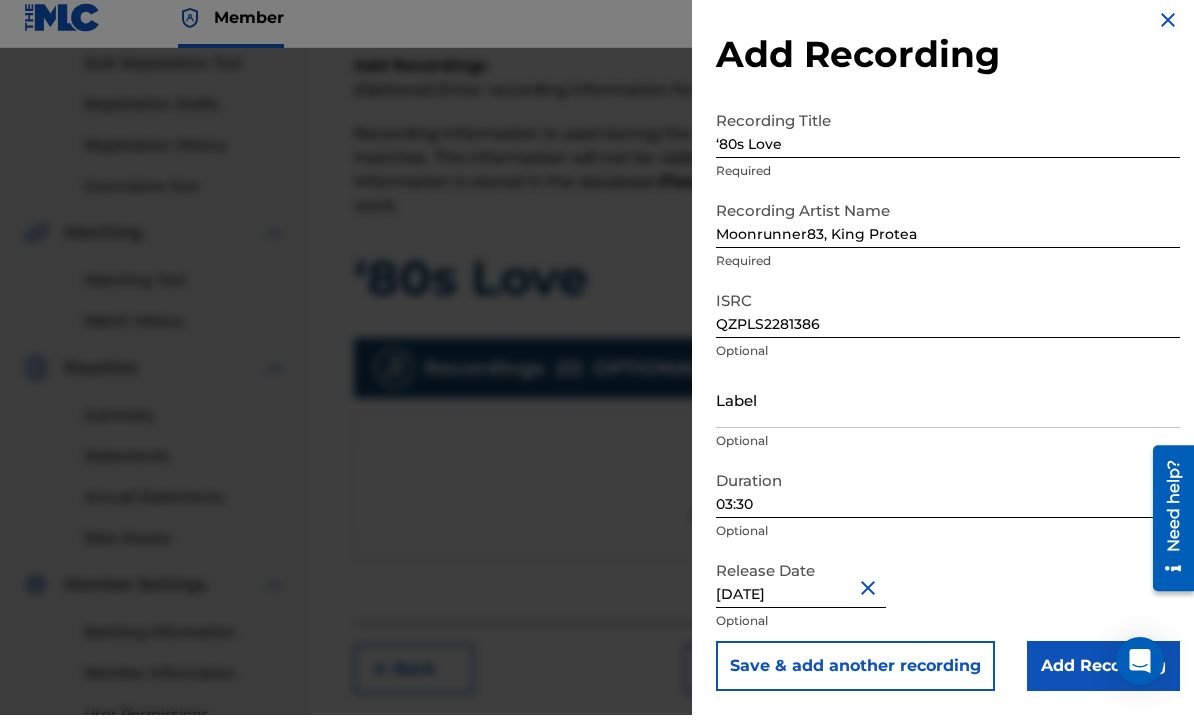 scroll, scrollTop: 350, scrollLeft: 0, axis: vertical 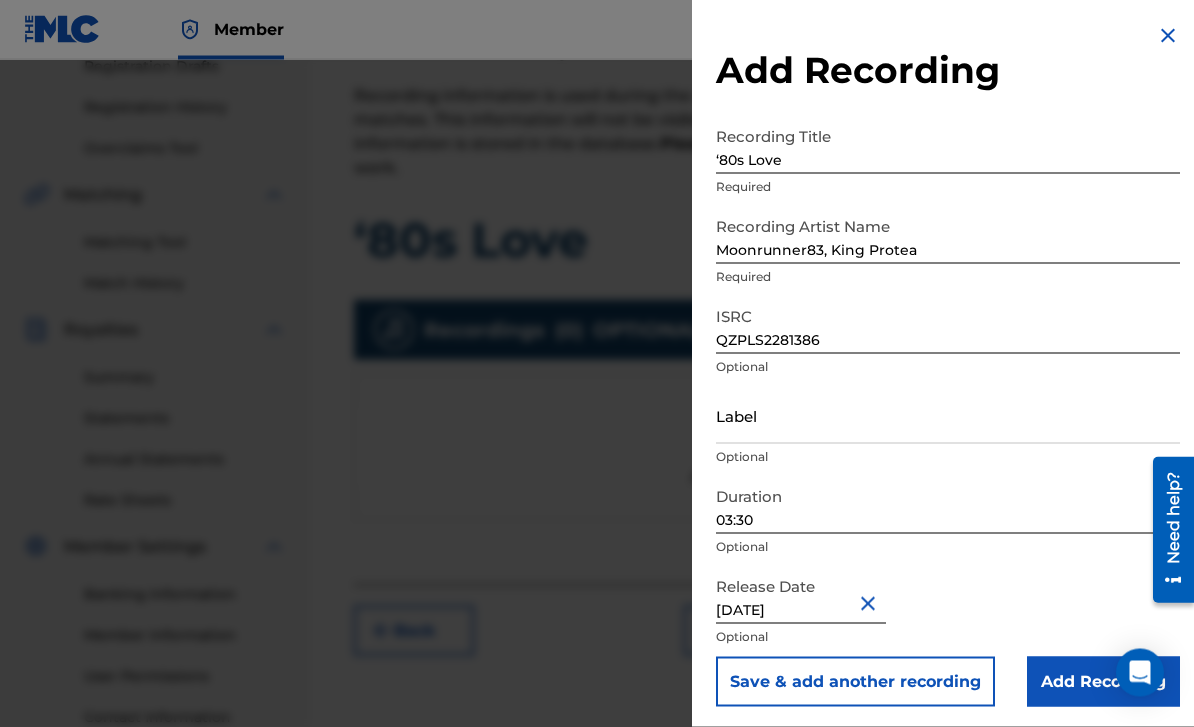 click on "Add Recording" at bounding box center [1103, 682] 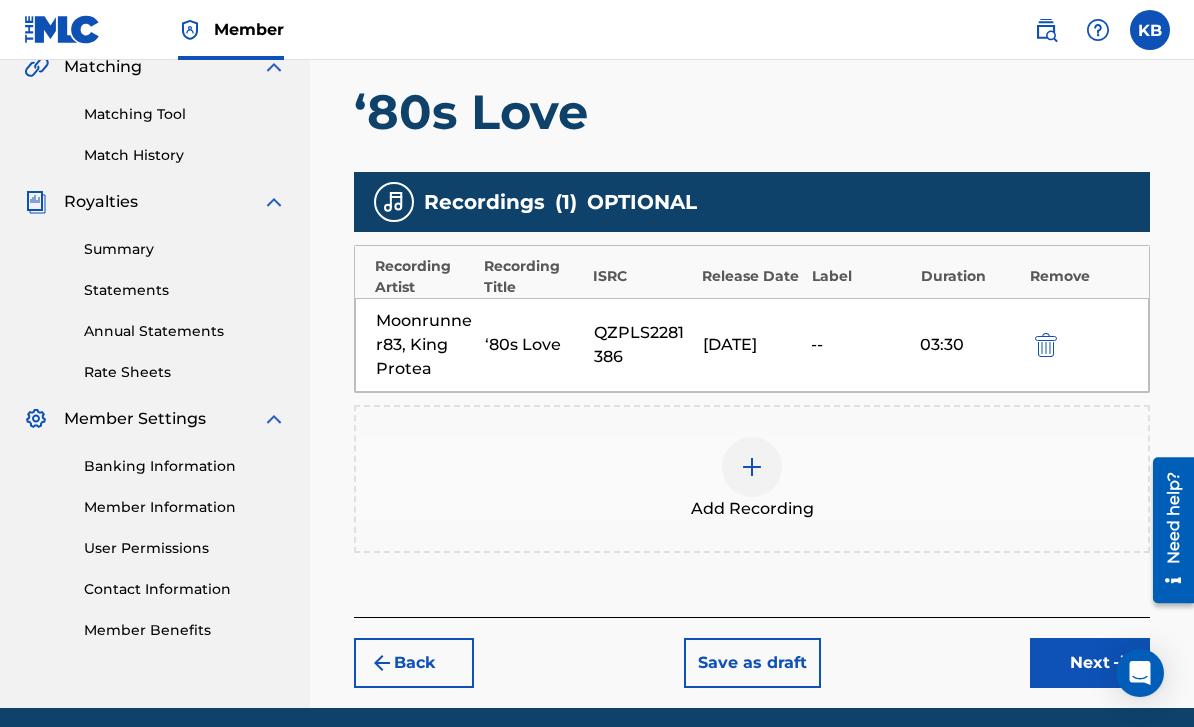 click on "Next" at bounding box center (1090, 663) 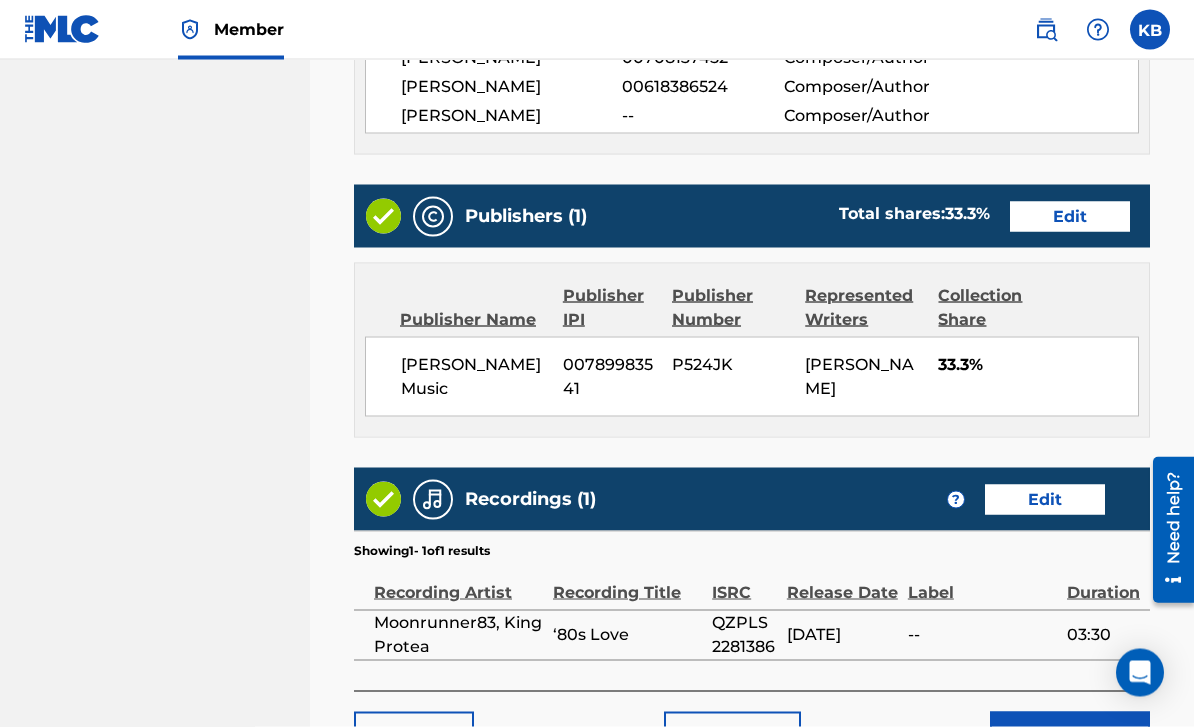 scroll, scrollTop: 1141, scrollLeft: 0, axis: vertical 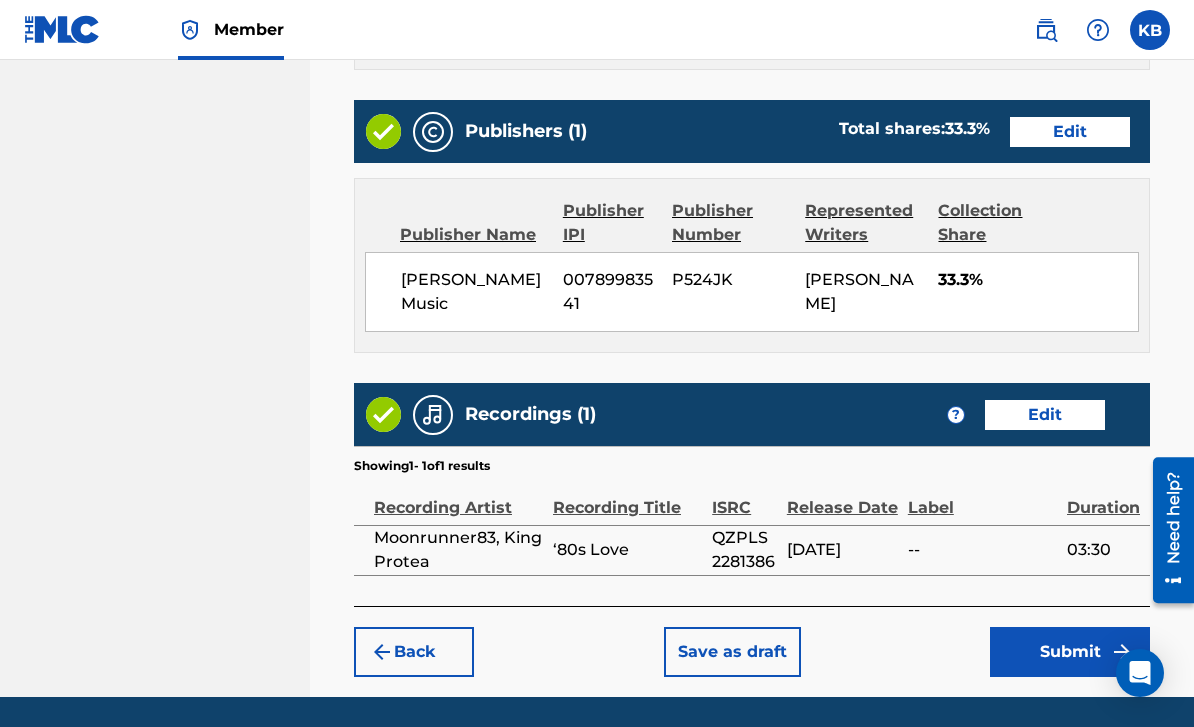 click on "Submit" at bounding box center [1070, 652] 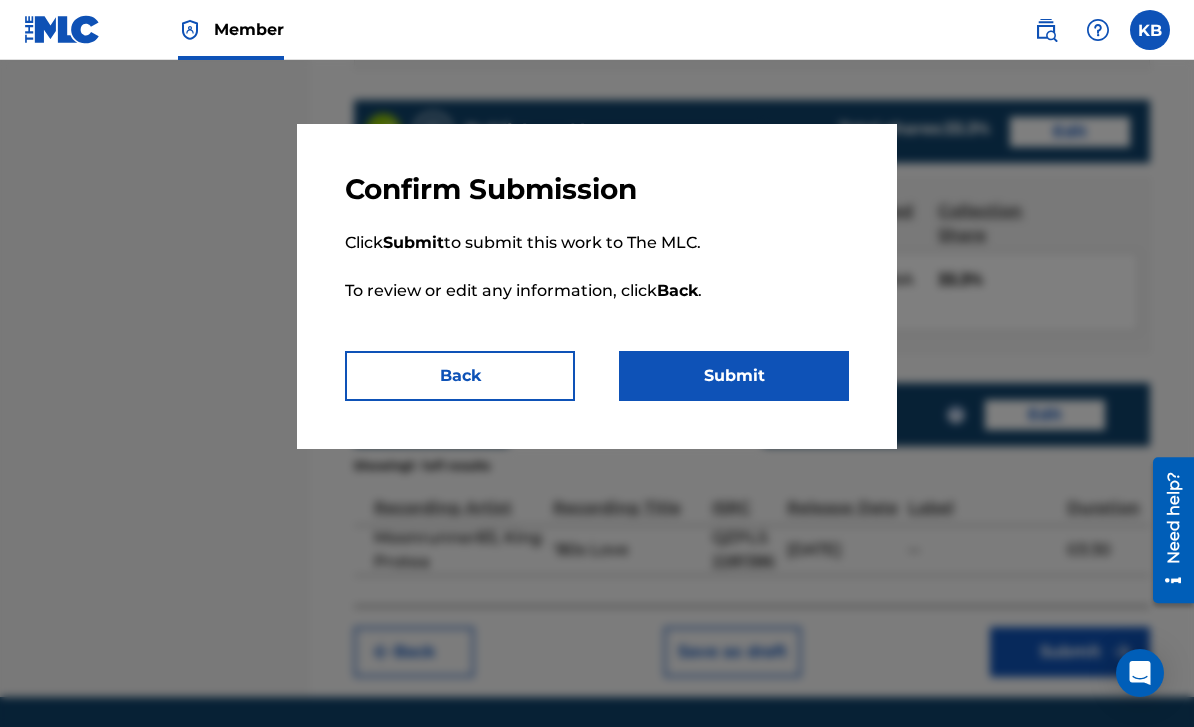 click on "Submit" at bounding box center [734, 376] 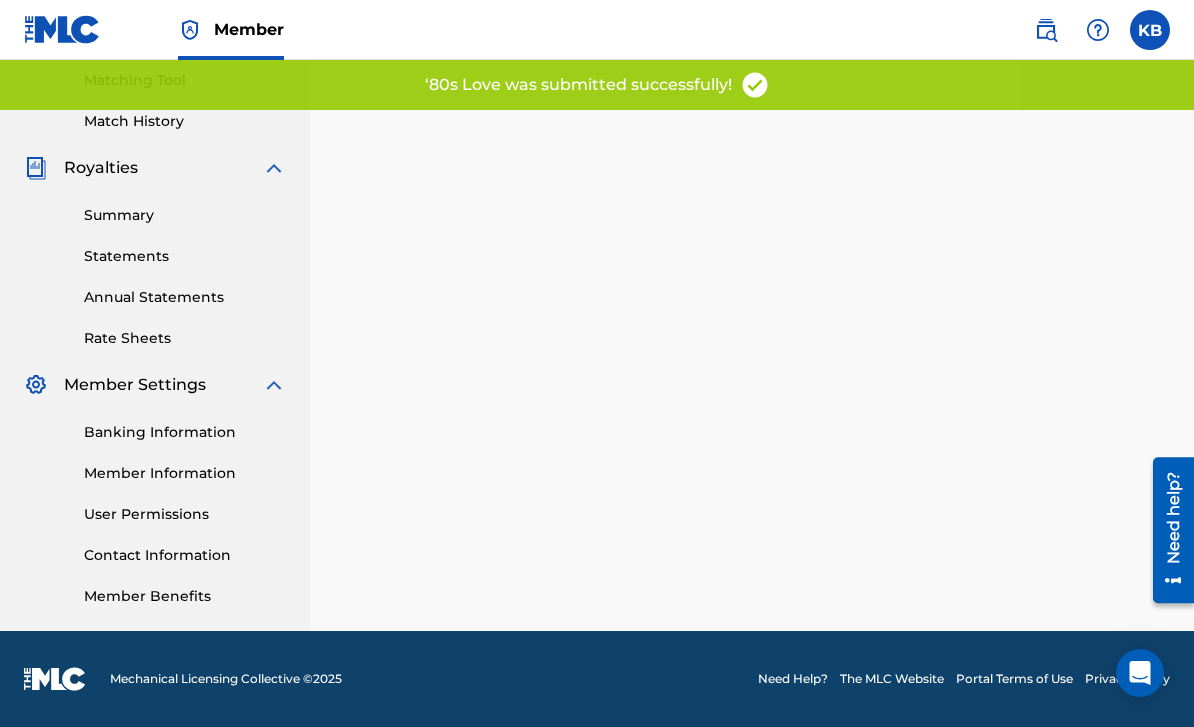 scroll, scrollTop: 0, scrollLeft: 0, axis: both 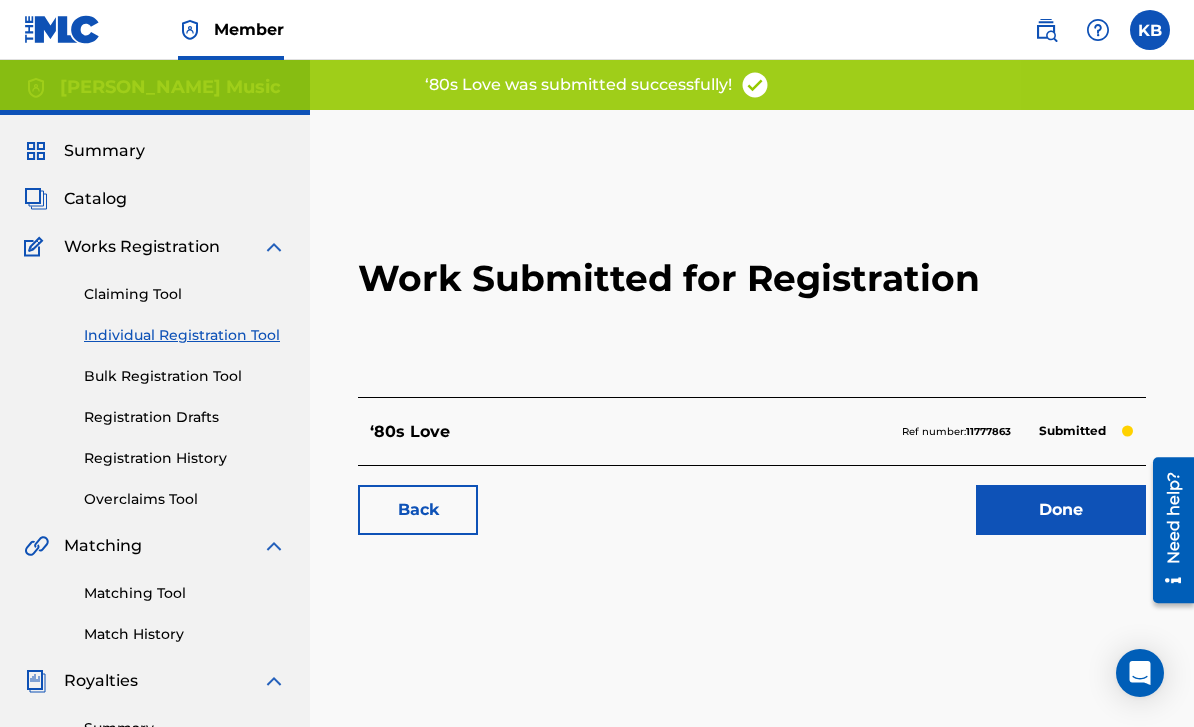 click on "Done" at bounding box center [1061, 510] 